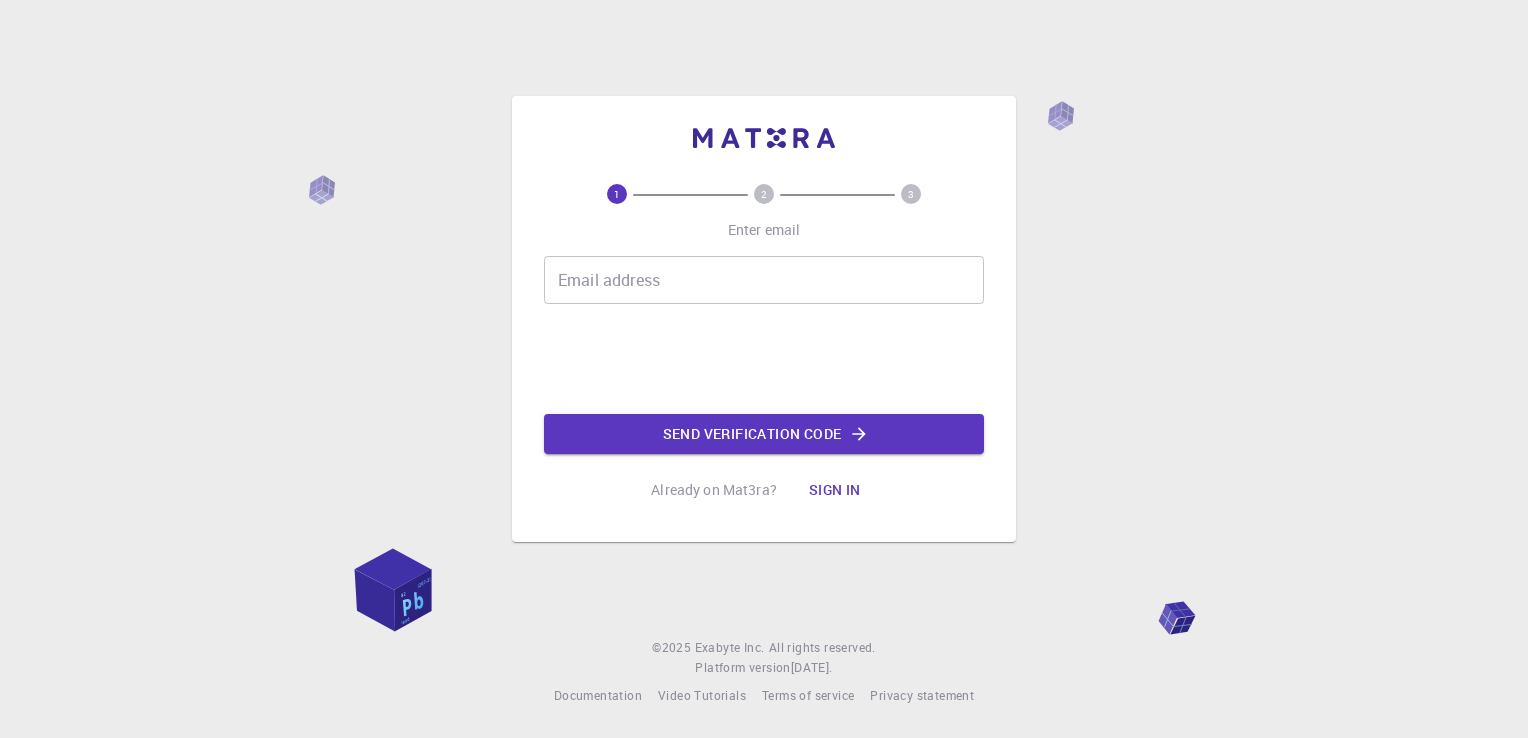 scroll, scrollTop: 0, scrollLeft: 0, axis: both 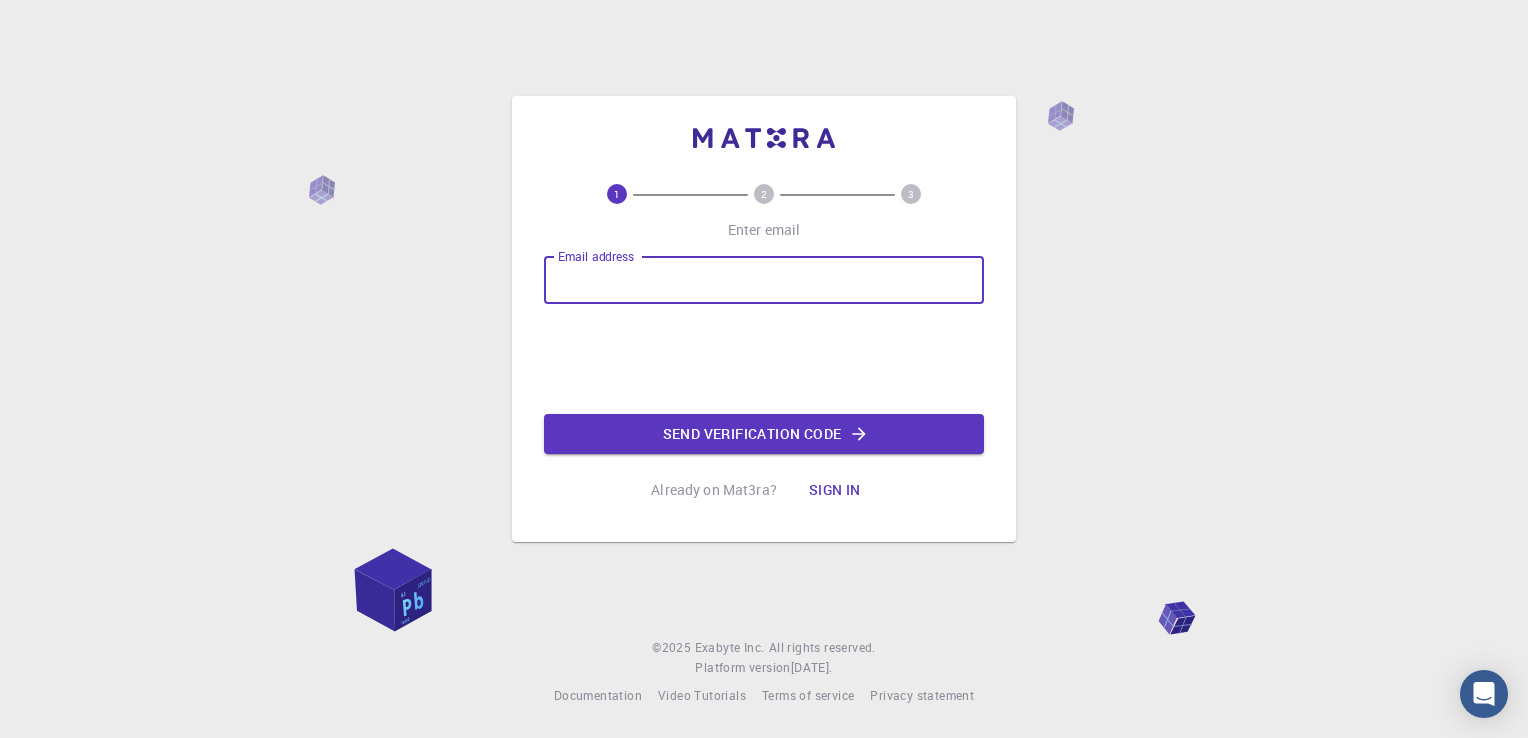 click on "Email address" at bounding box center (764, 280) 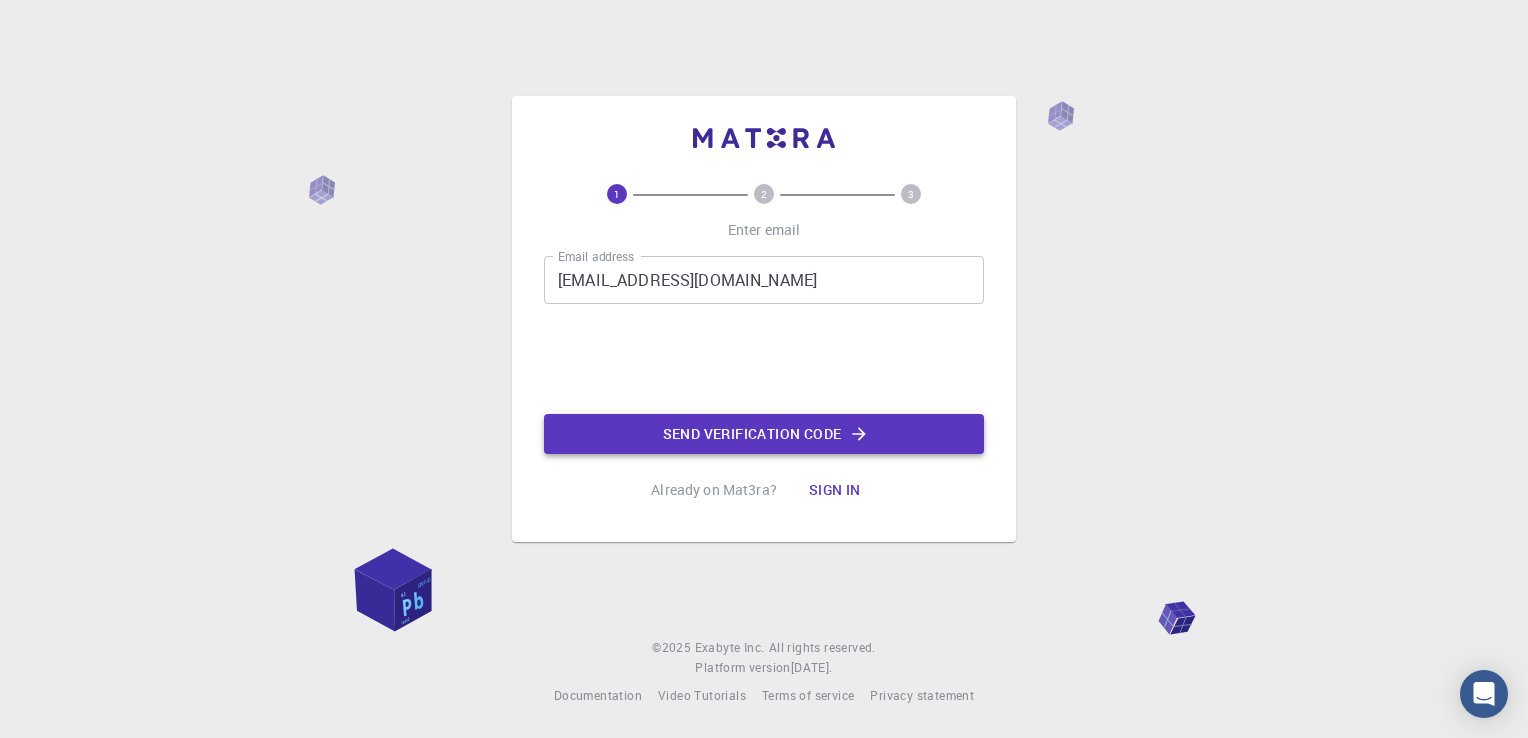 click on "Send verification code" 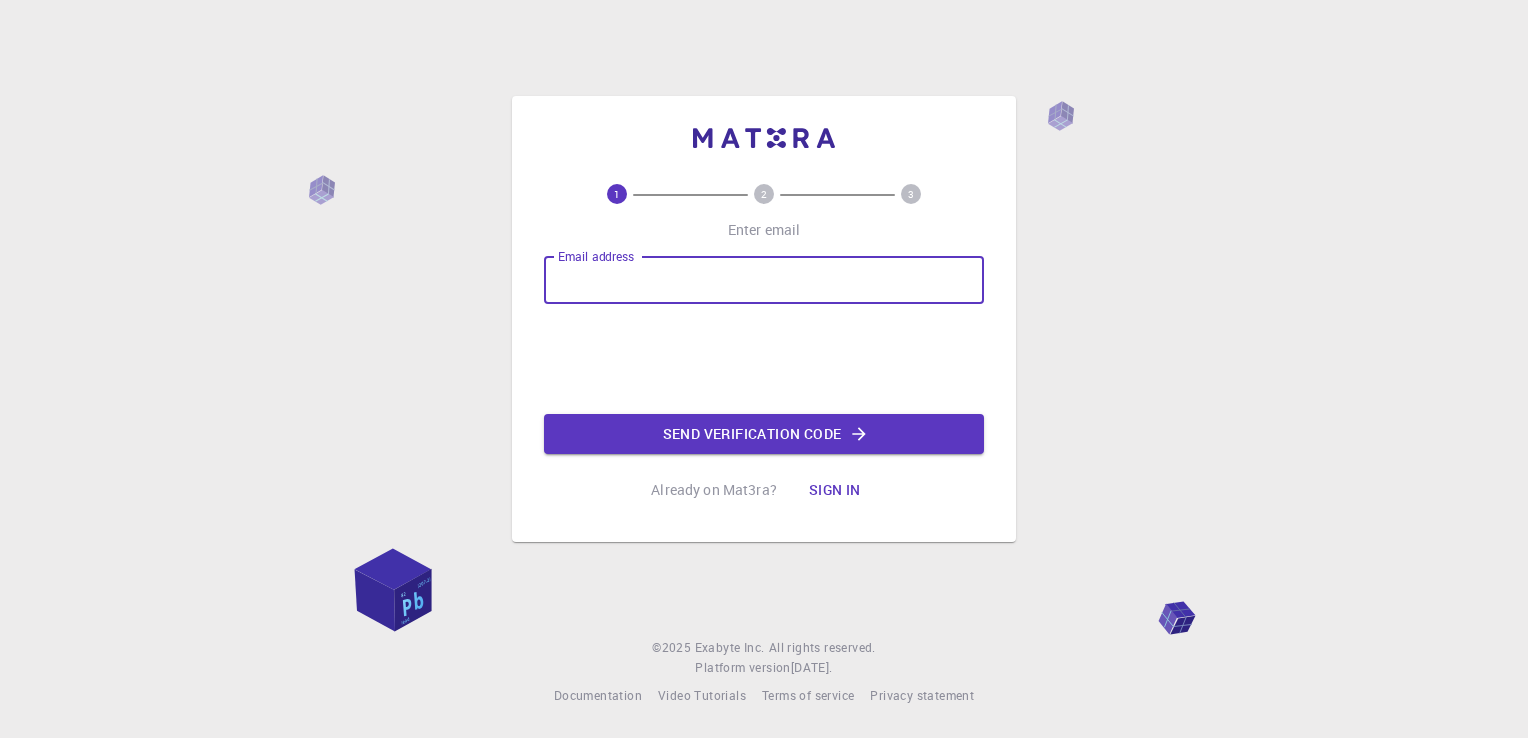 scroll, scrollTop: 0, scrollLeft: 0, axis: both 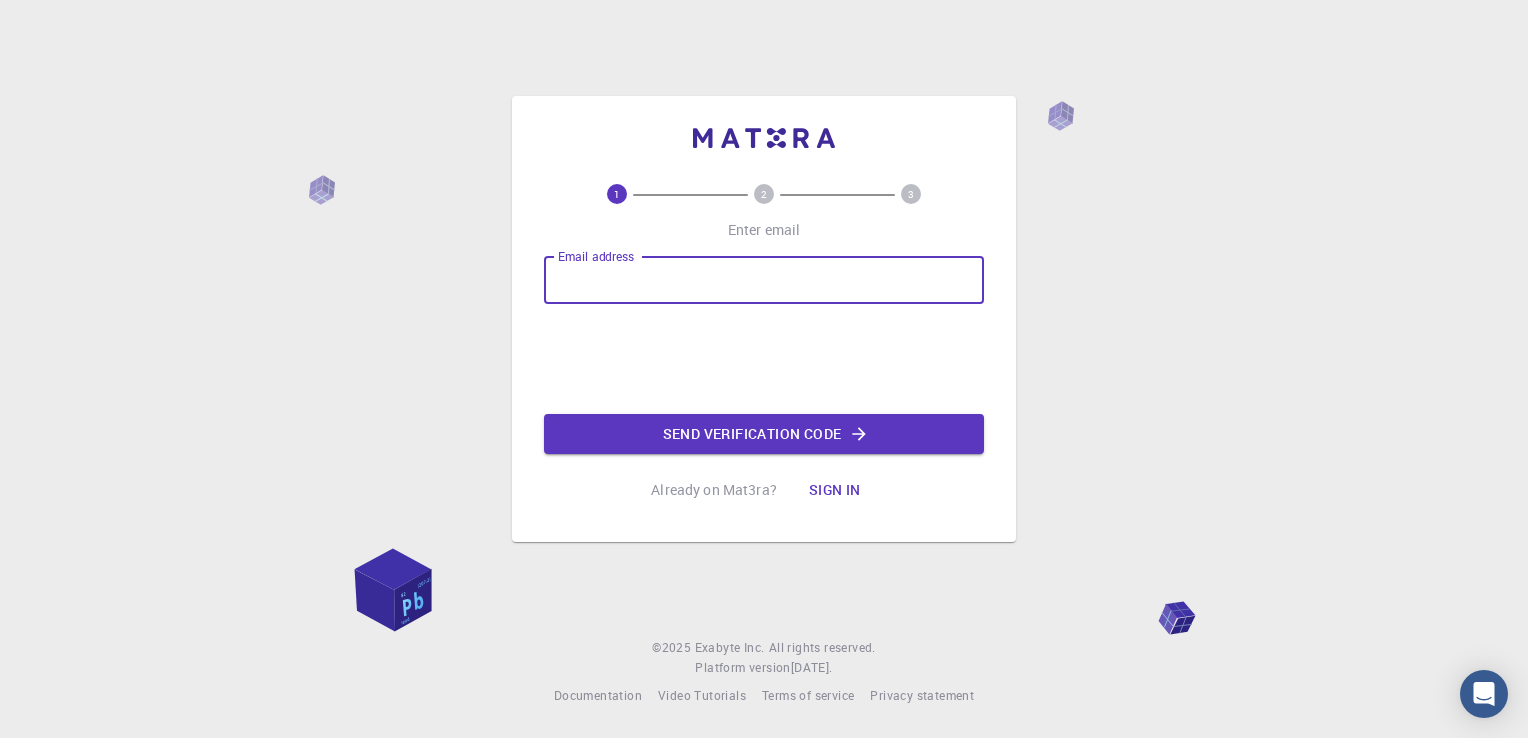 type on "[EMAIL_ADDRESS][DOMAIN_NAME]" 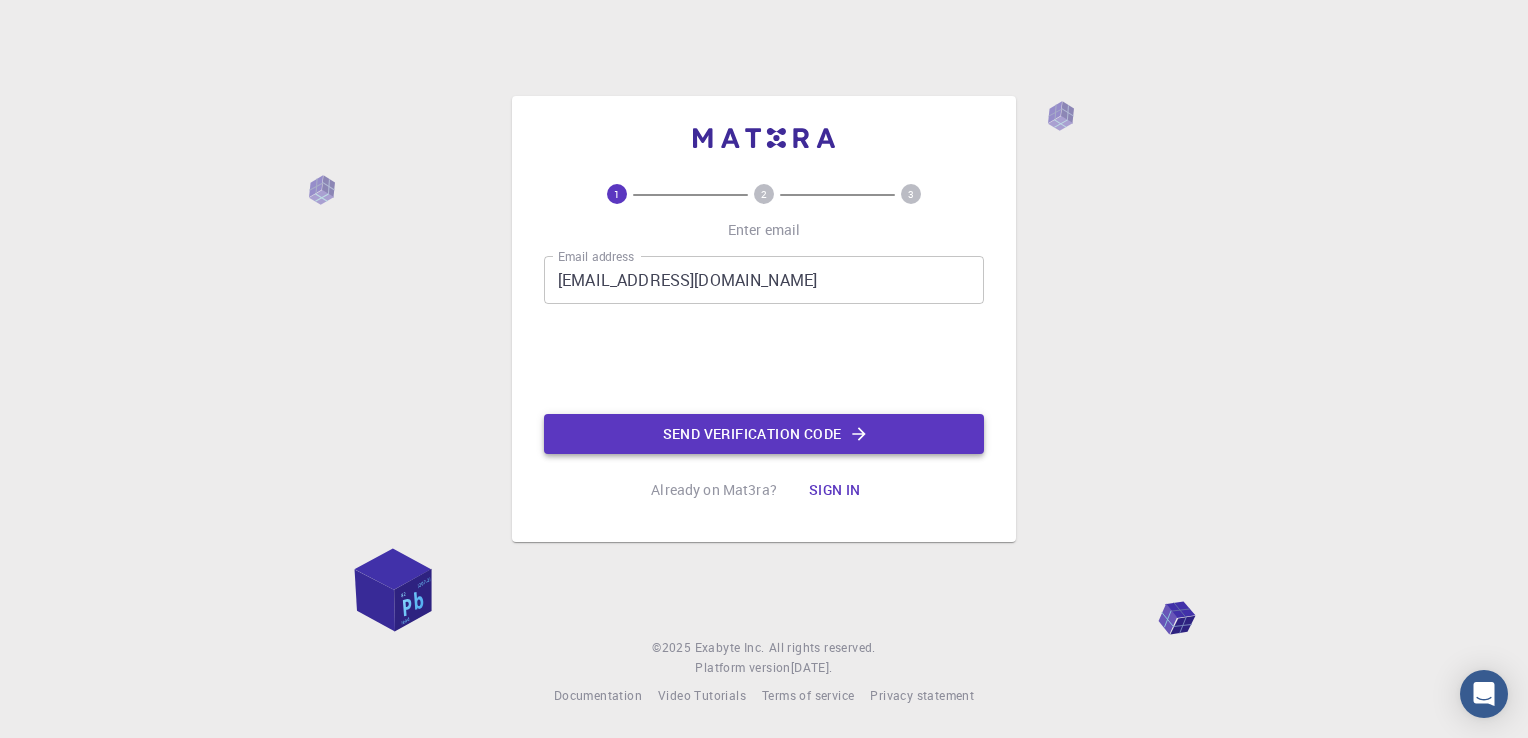 click on "Send verification code" 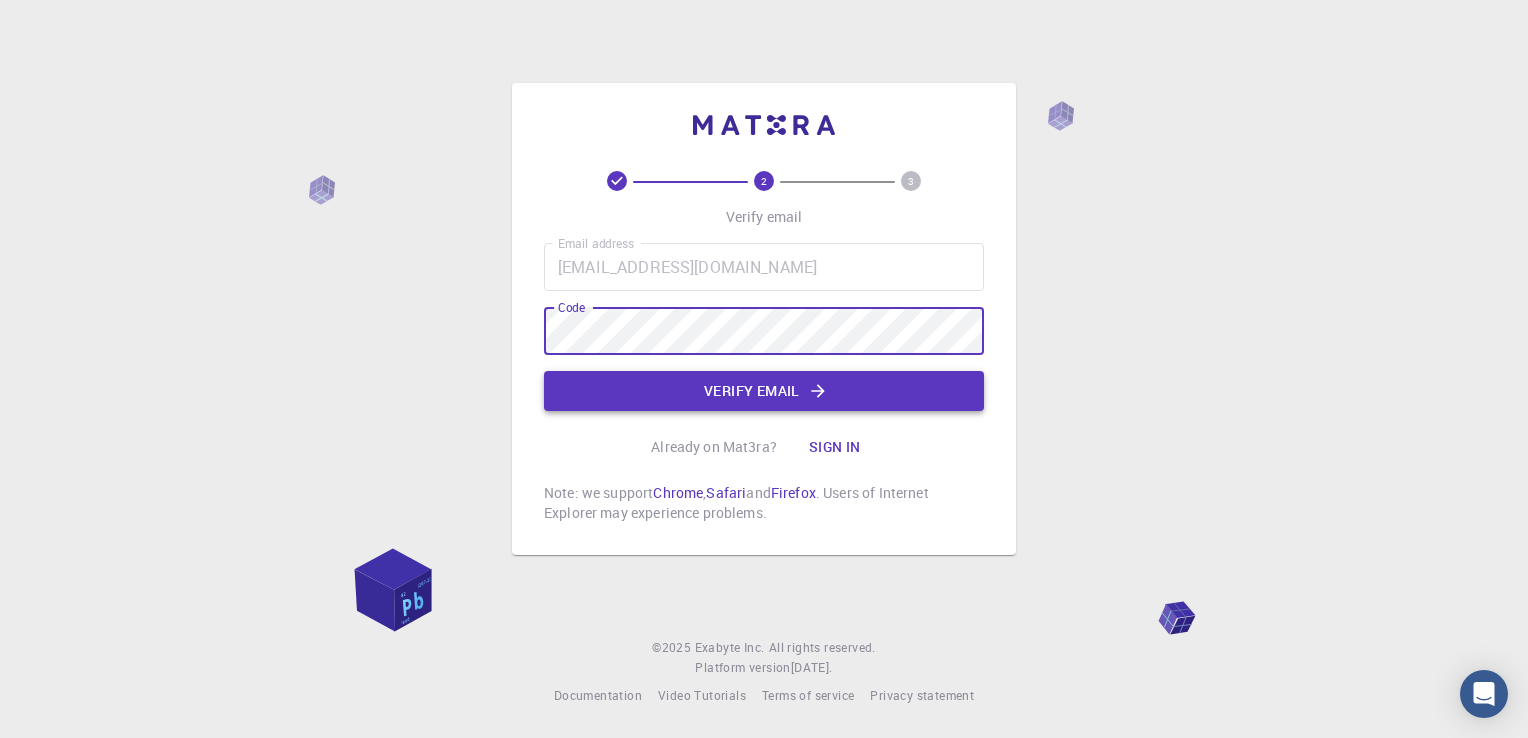 click on "Verify email" 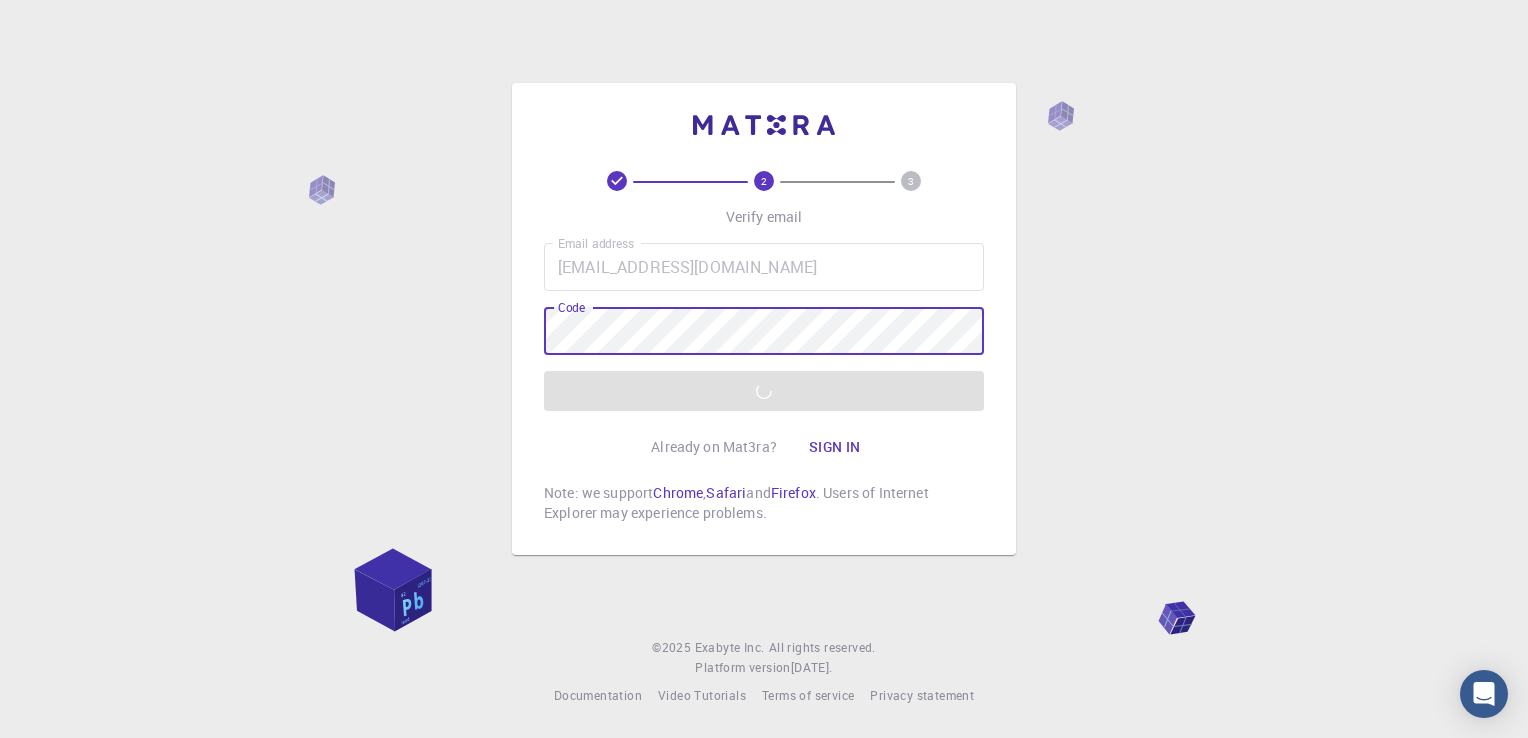 click on "2 3 Verify email Email address baba@tokyo-gas.co.jp Email address Code Code Verify email Already on Mat3ra? Sign in Note: we support  Chrome ,  Safari  and  Firefox . Users of Internet Explorer may experience problems." at bounding box center (764, 319) 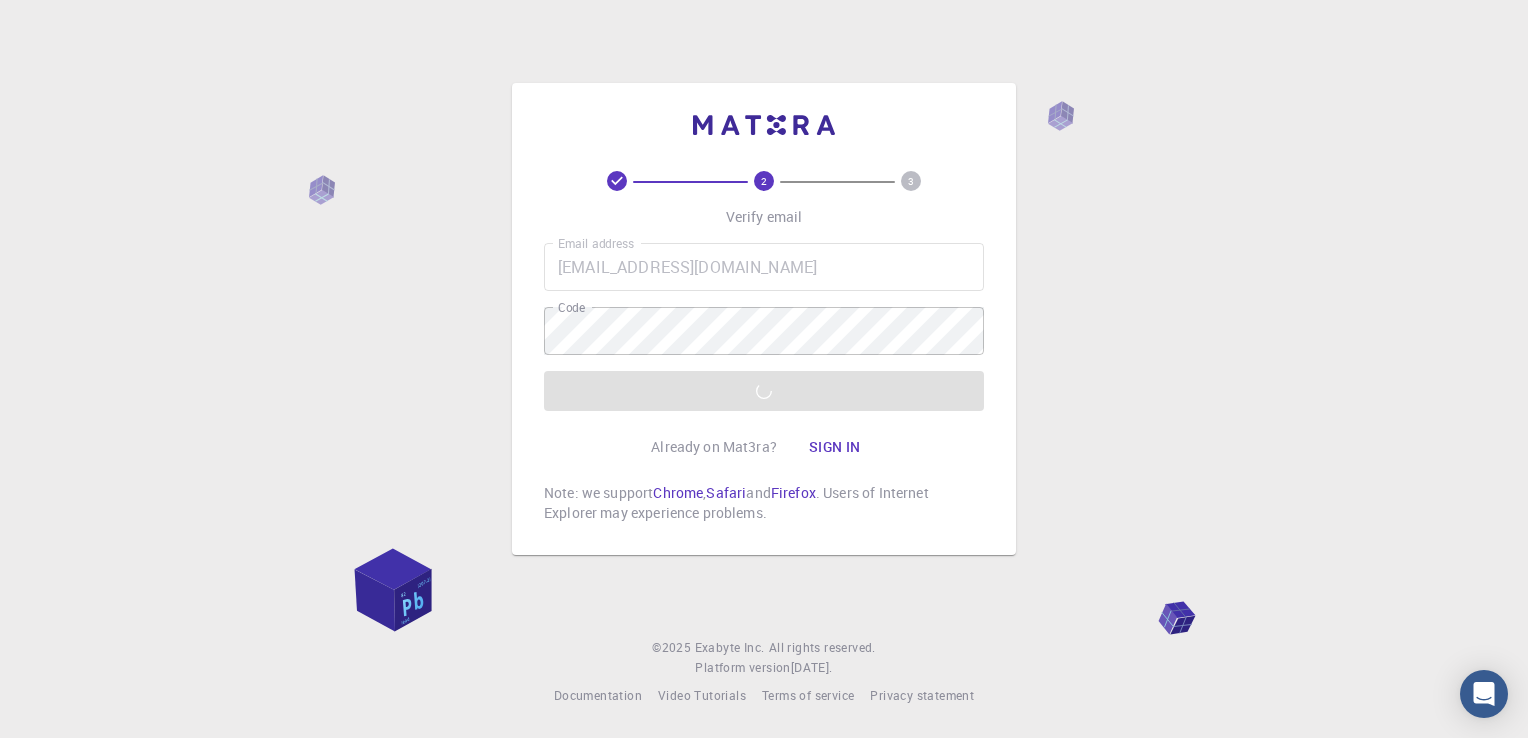 drag, startPoint x: 678, startPoint y: 409, endPoint x: 626, endPoint y: 435, distance: 58.137768 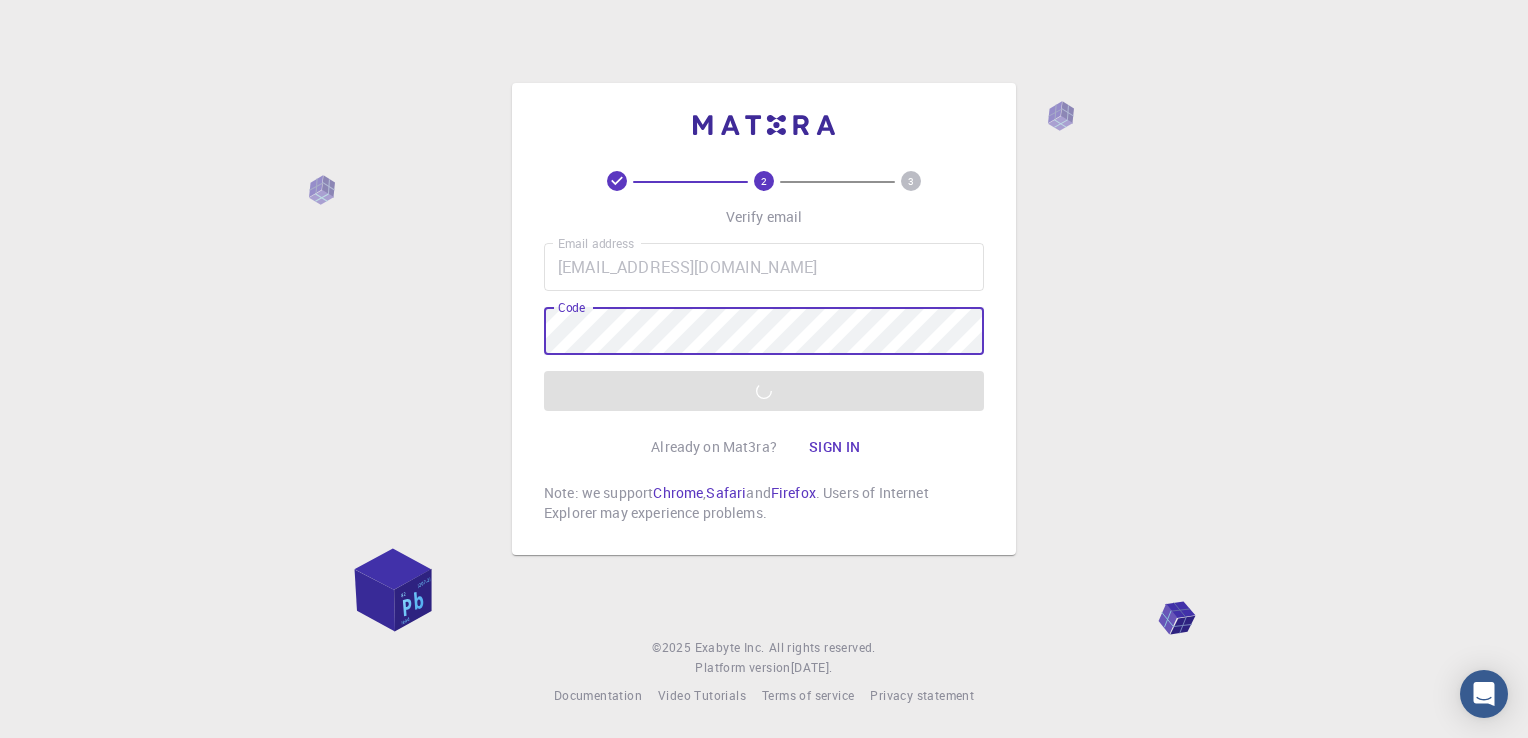 click on "2 3 Verify email Email address baba@tokyo-gas.co.jp Email address Code Code Verify email Already on Mat3ra? Sign in Note: we support  Chrome ,  Safari  and  Firefox . Users of Internet Explorer may experience problems." at bounding box center [764, 319] 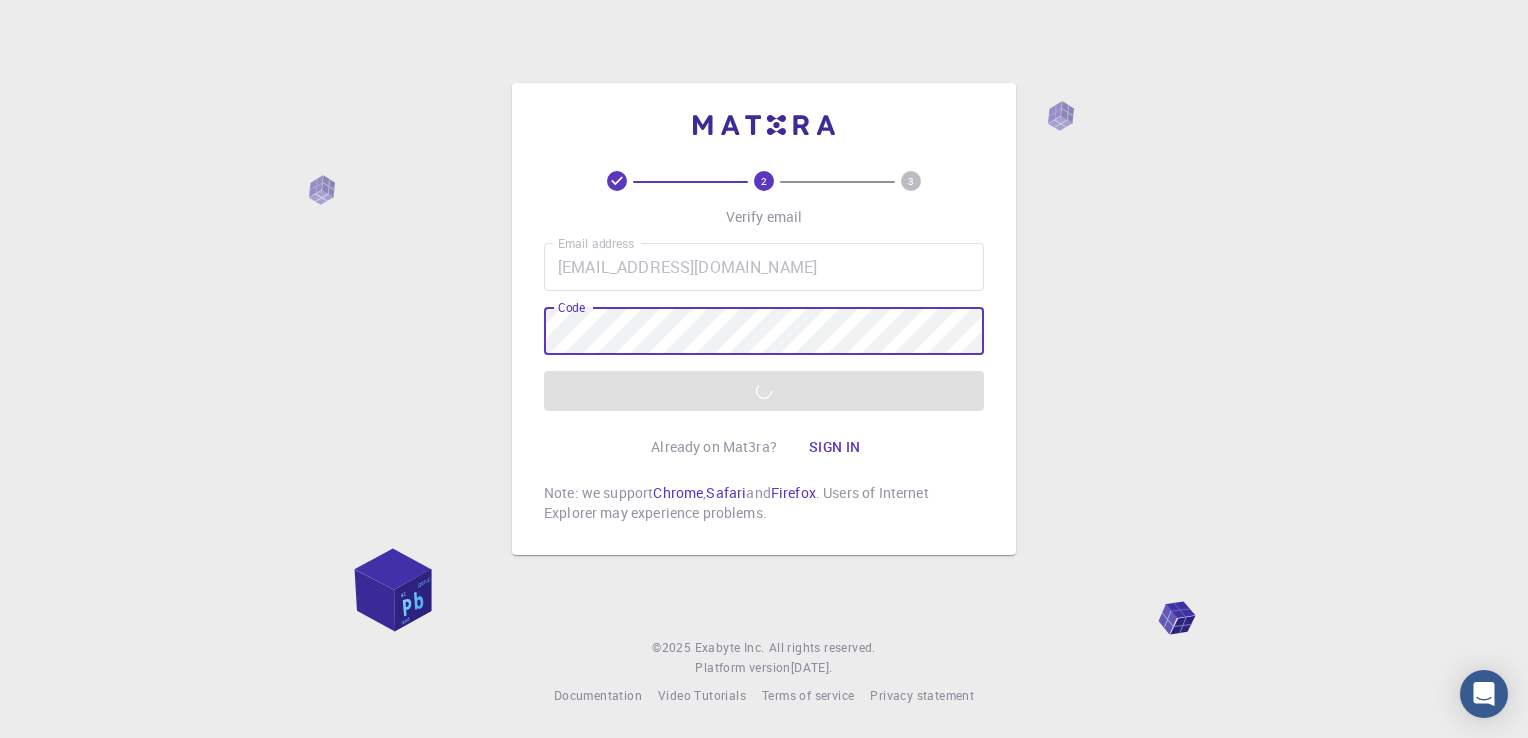 click on "Email address baba@tokyo-gas.co.jp Email address Code Code Verify email" at bounding box center [764, 327] 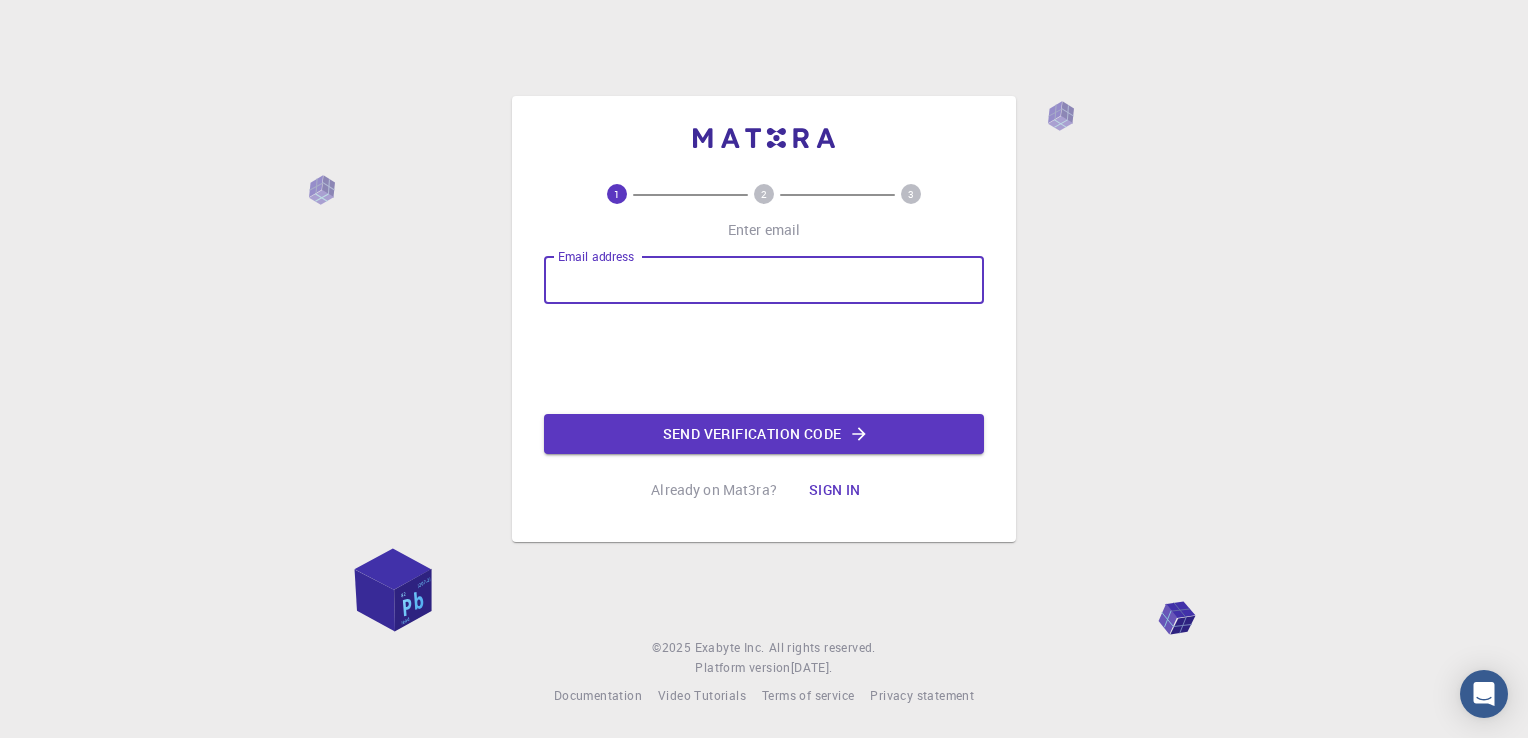 scroll, scrollTop: 0, scrollLeft: 0, axis: both 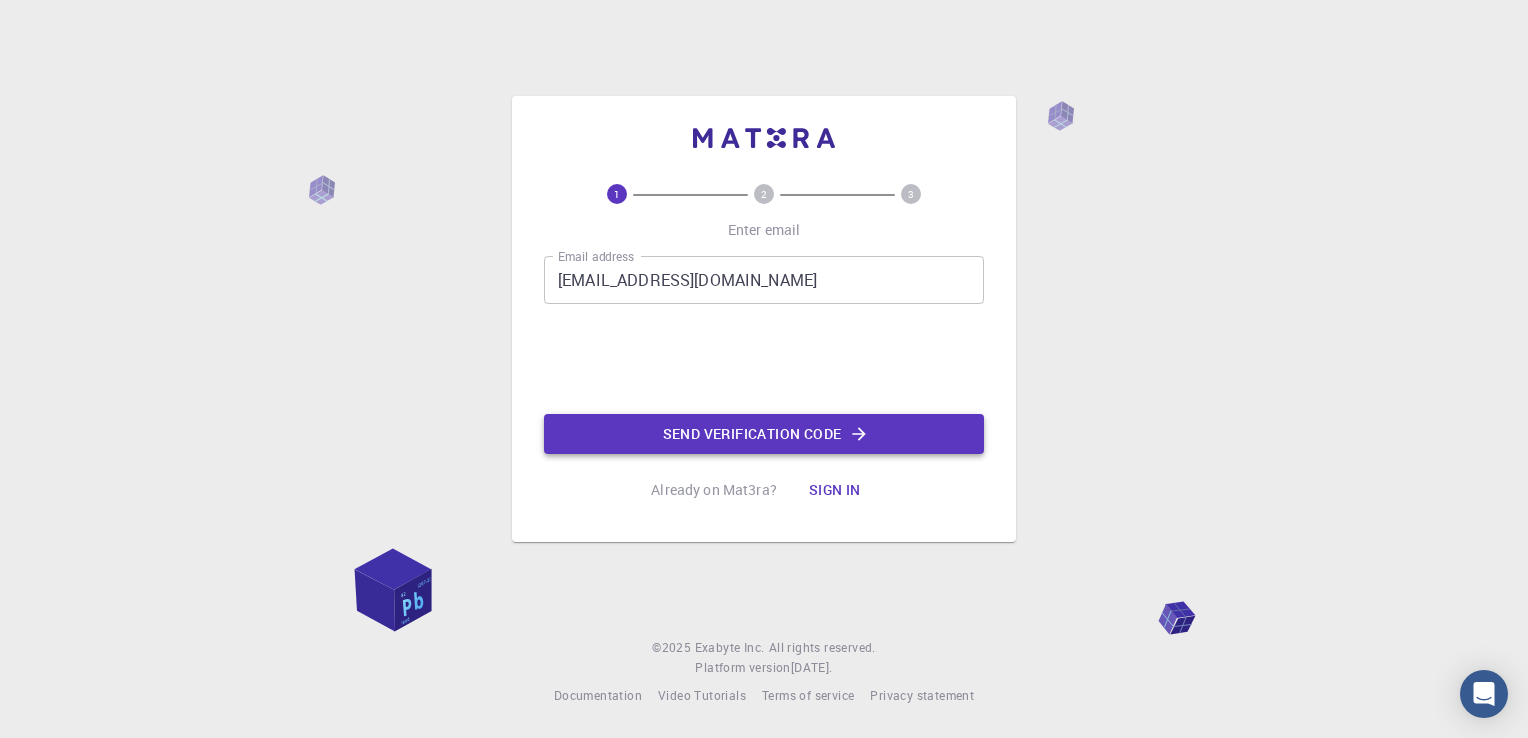 click on "Send verification code" 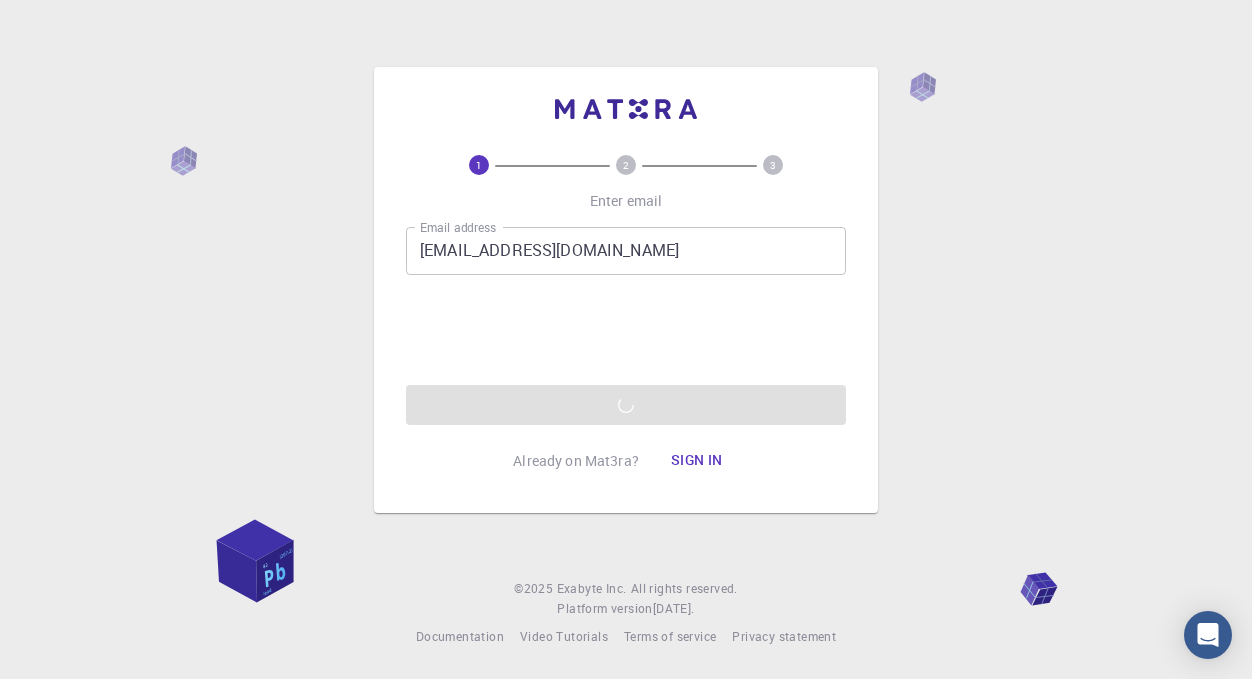 click on "1 2 3 Enter email Email address [EMAIL_ADDRESS][DOMAIN_NAME] Email address Send verification code Already on Mat3ra? Sign in ©  2025   Exabyte Inc.   All rights reserved. Platform version  [DATE] . Documentation Video Tutorials Terms of service Privacy statement" at bounding box center (626, 339) 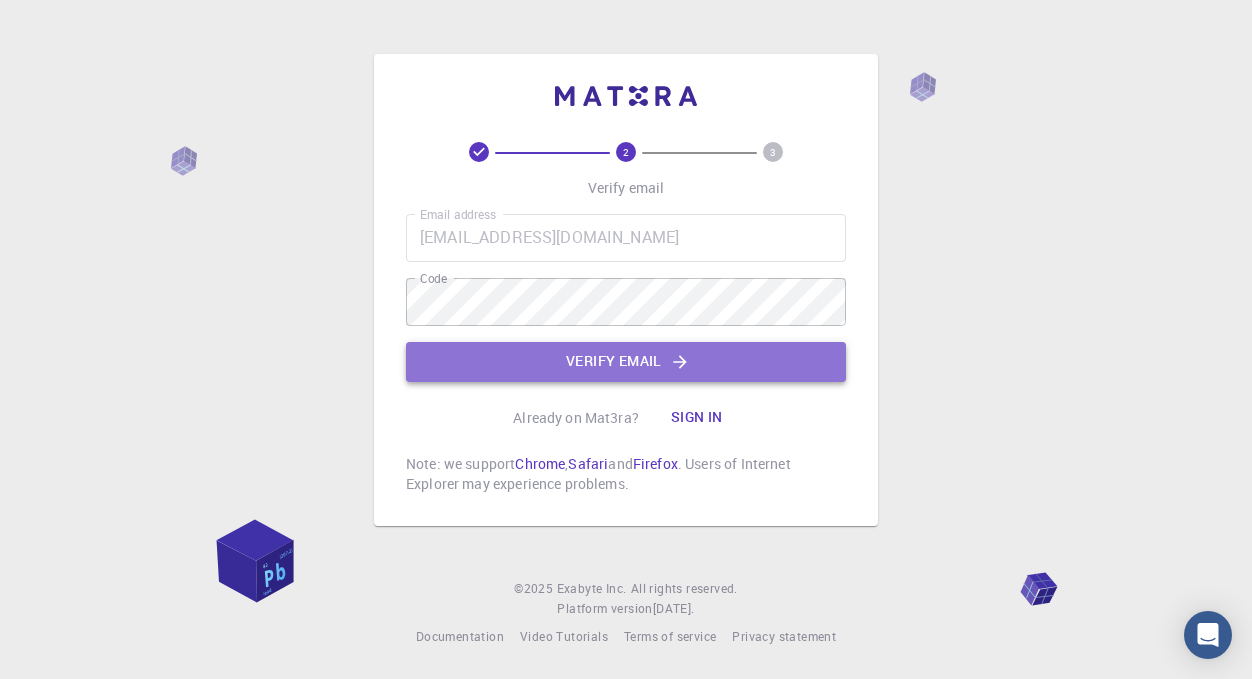 click 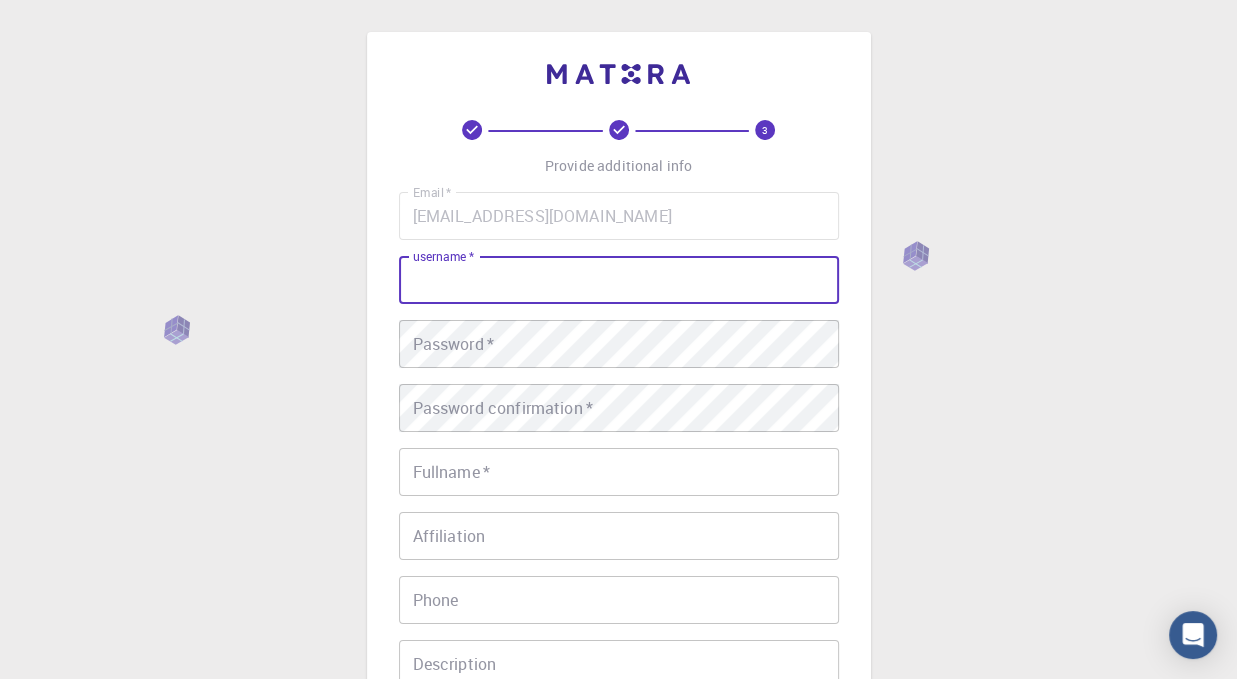 click on "username   *" at bounding box center [619, 280] 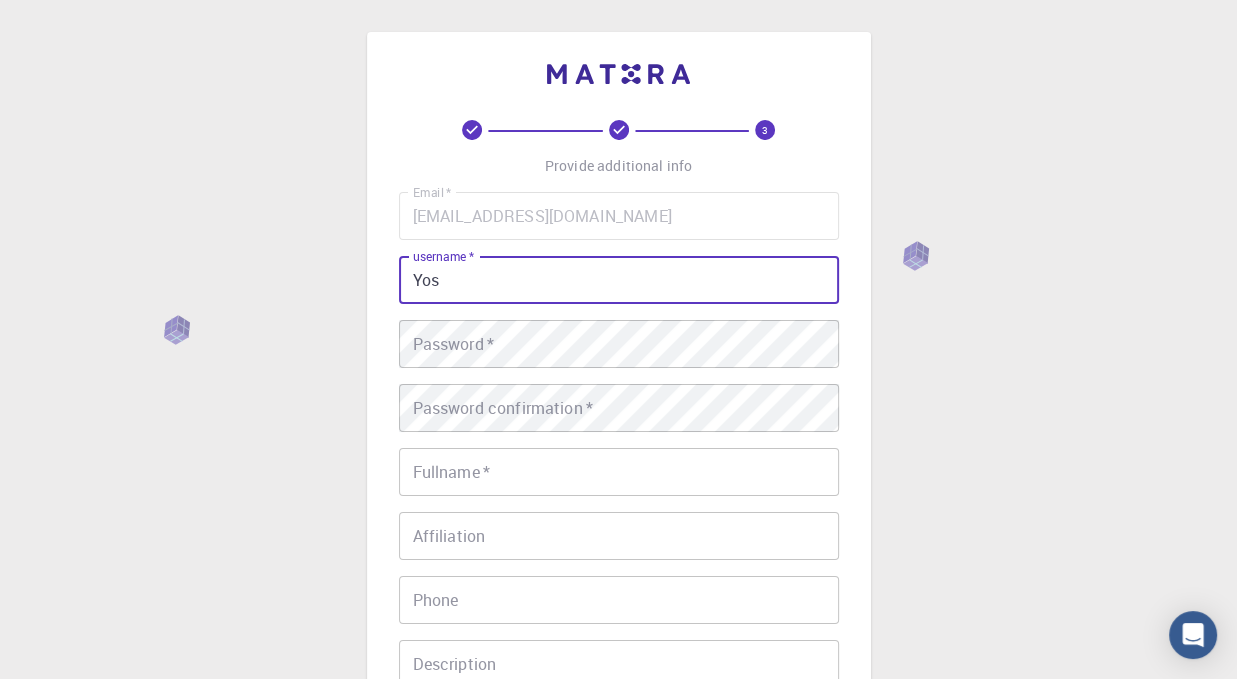 type on "[PERSON_NAME]" 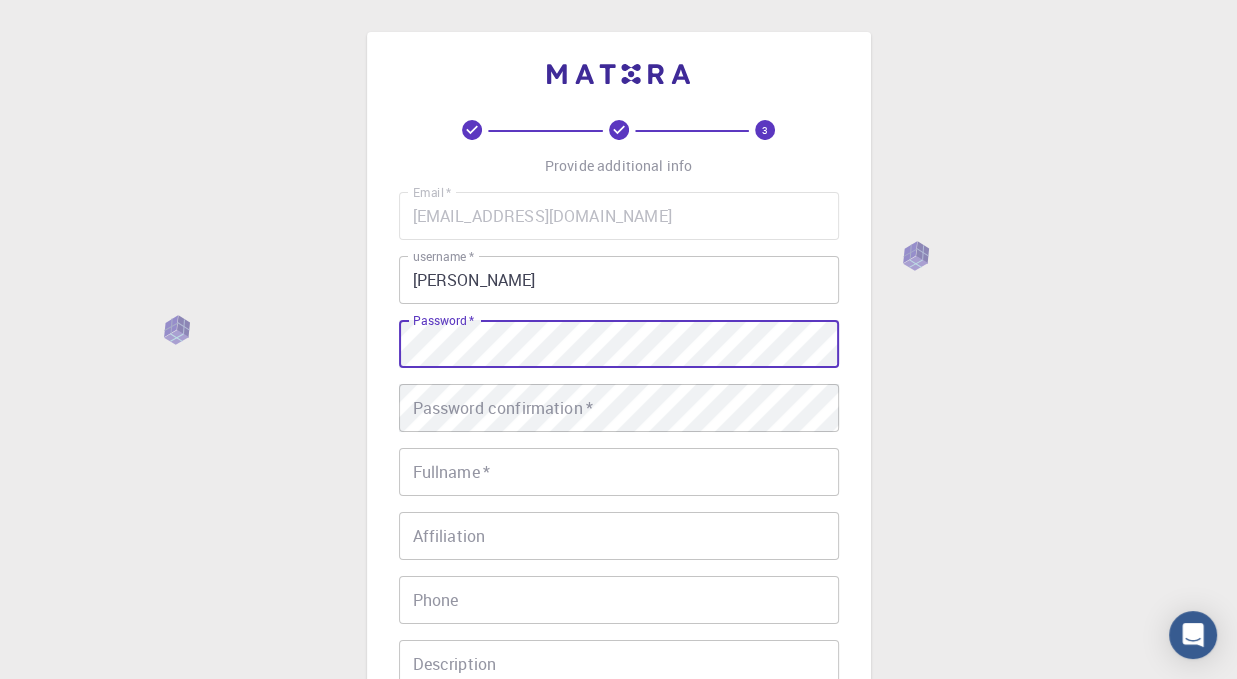 click on "[PERSON_NAME]" at bounding box center (619, 280) 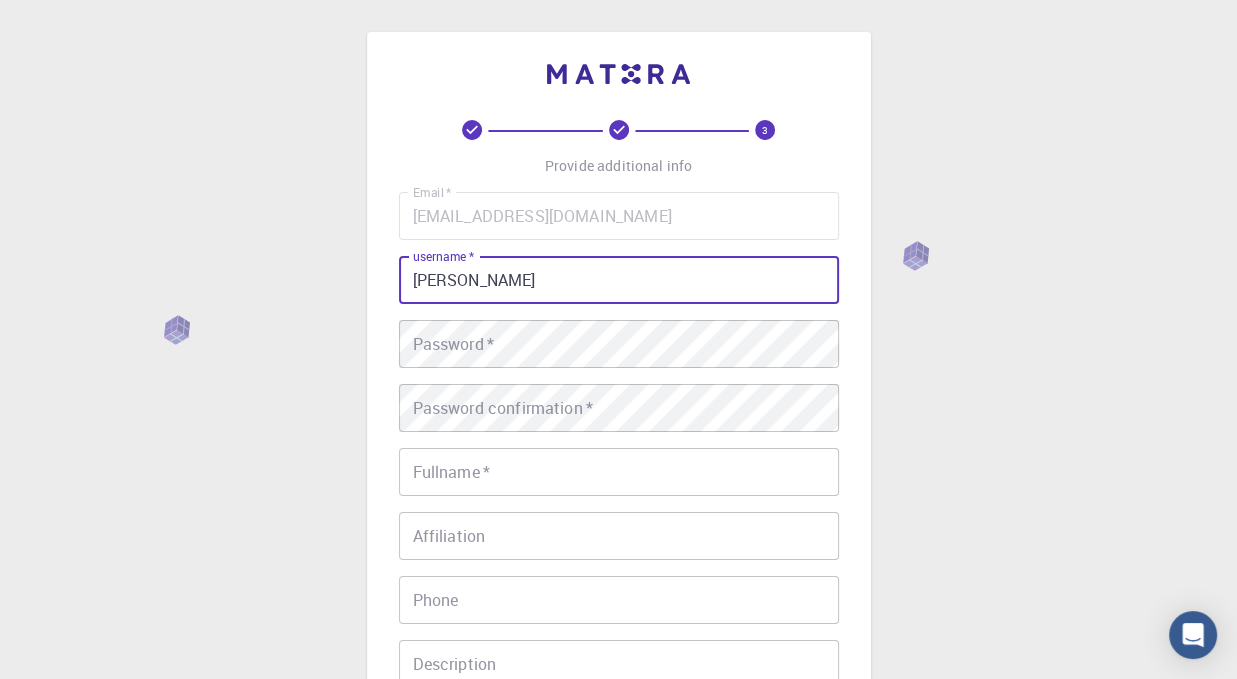 drag, startPoint x: 535, startPoint y: 283, endPoint x: 391, endPoint y: 275, distance: 144.22205 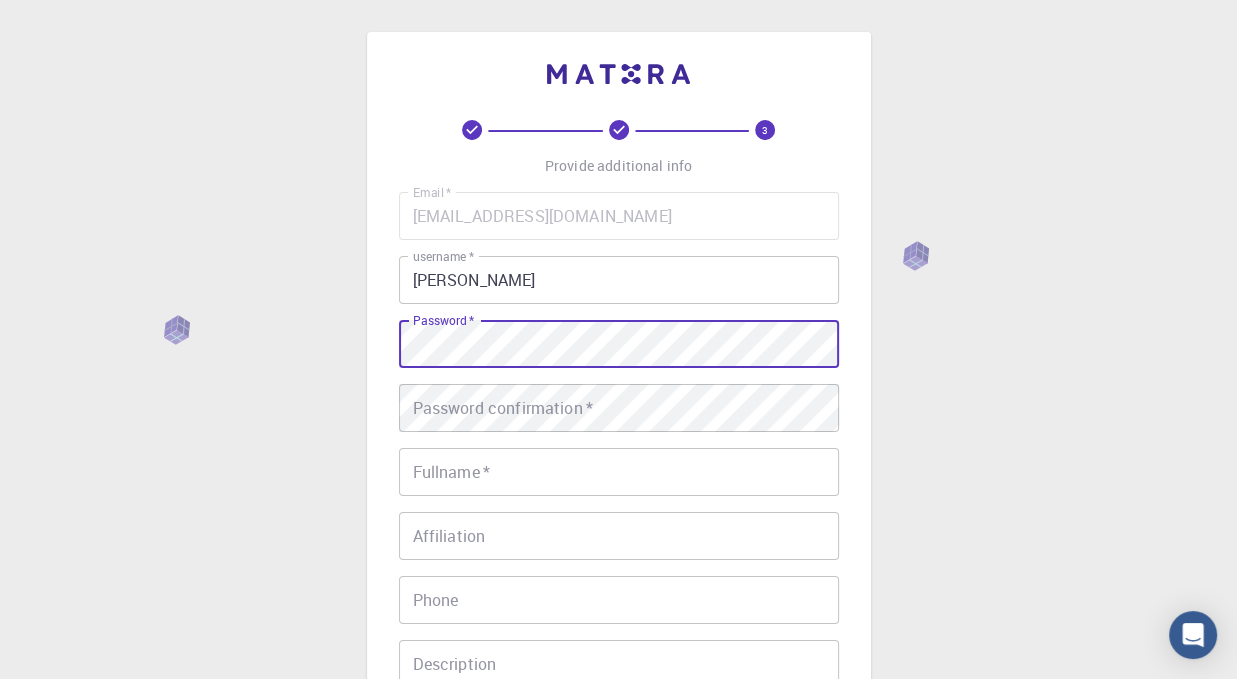 click on "[PERSON_NAME]" at bounding box center (619, 280) 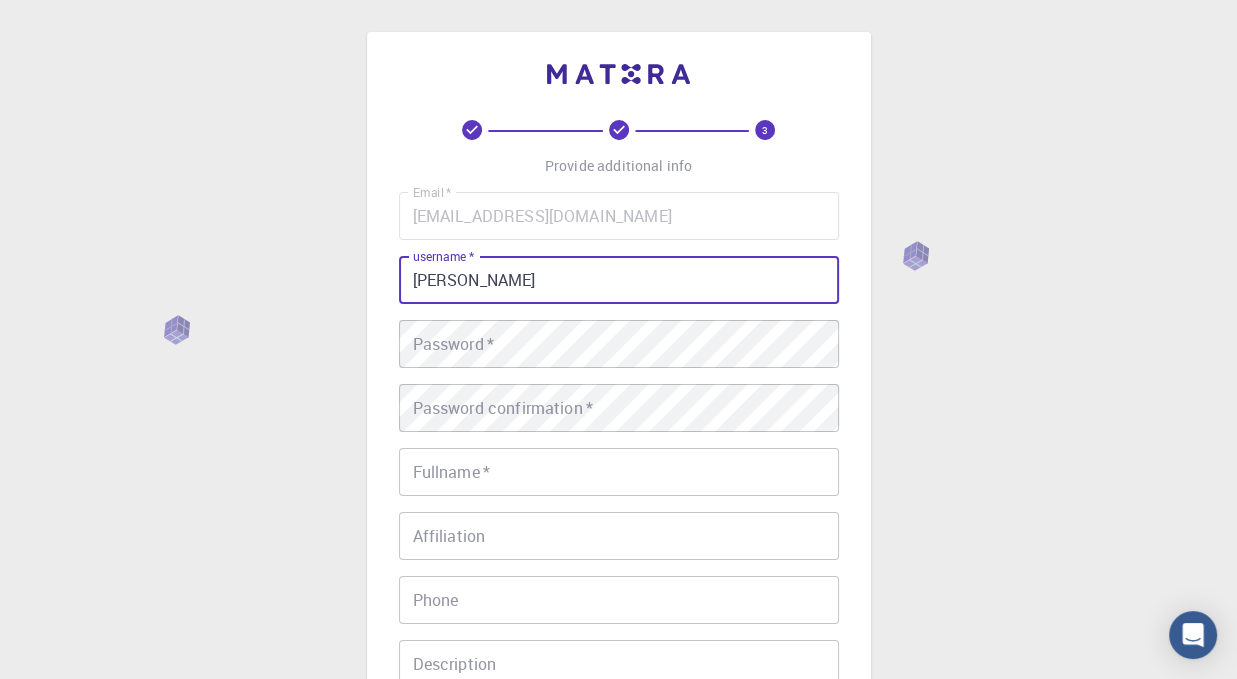 type on "[PERSON_NAME]" 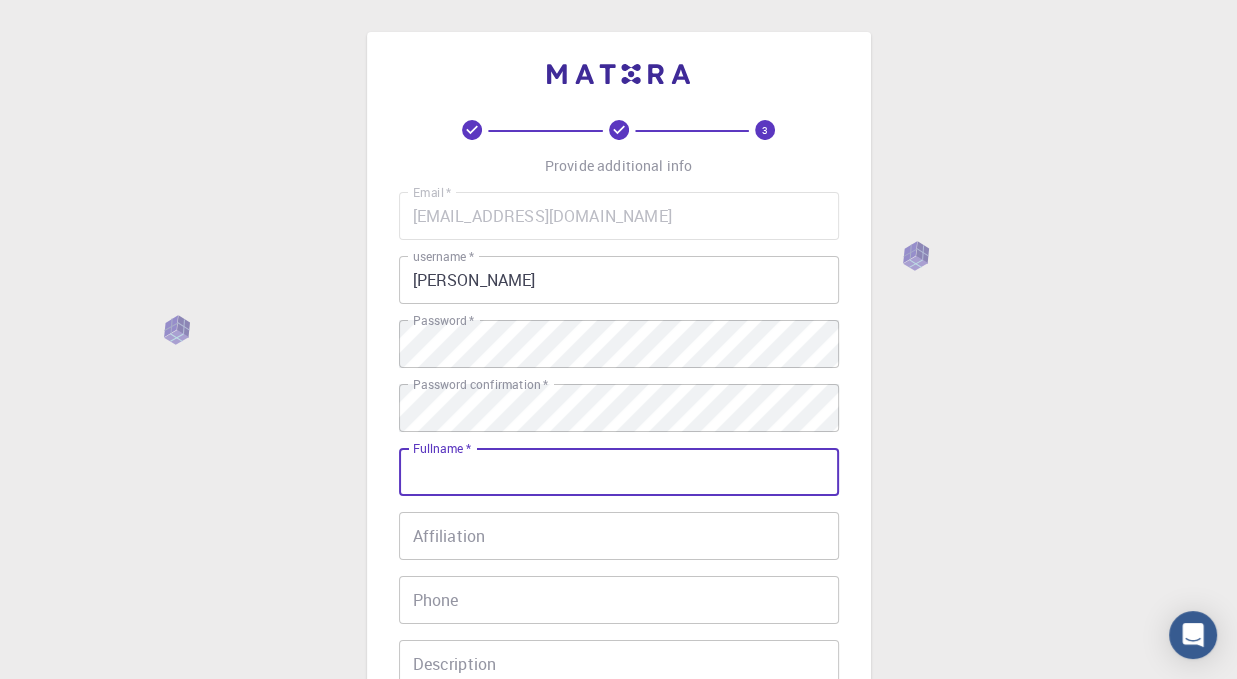 click on "Fullname   *" at bounding box center [619, 472] 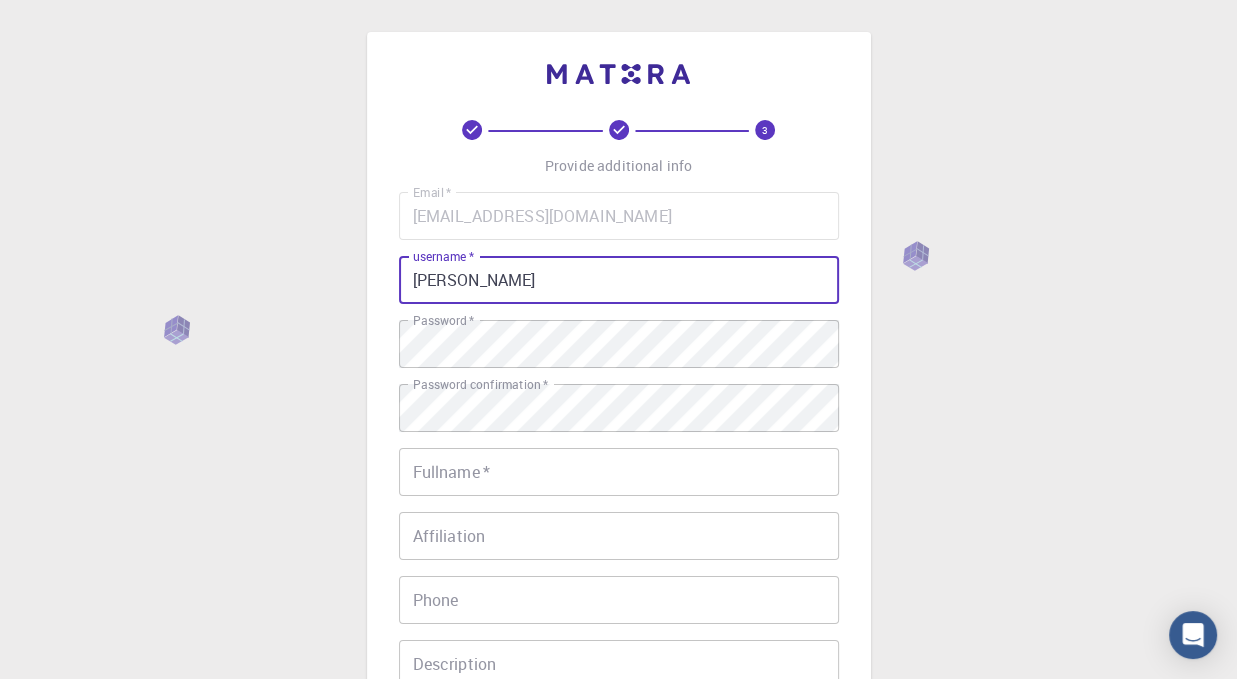 drag, startPoint x: 418, startPoint y: 285, endPoint x: 484, endPoint y: 289, distance: 66.1211 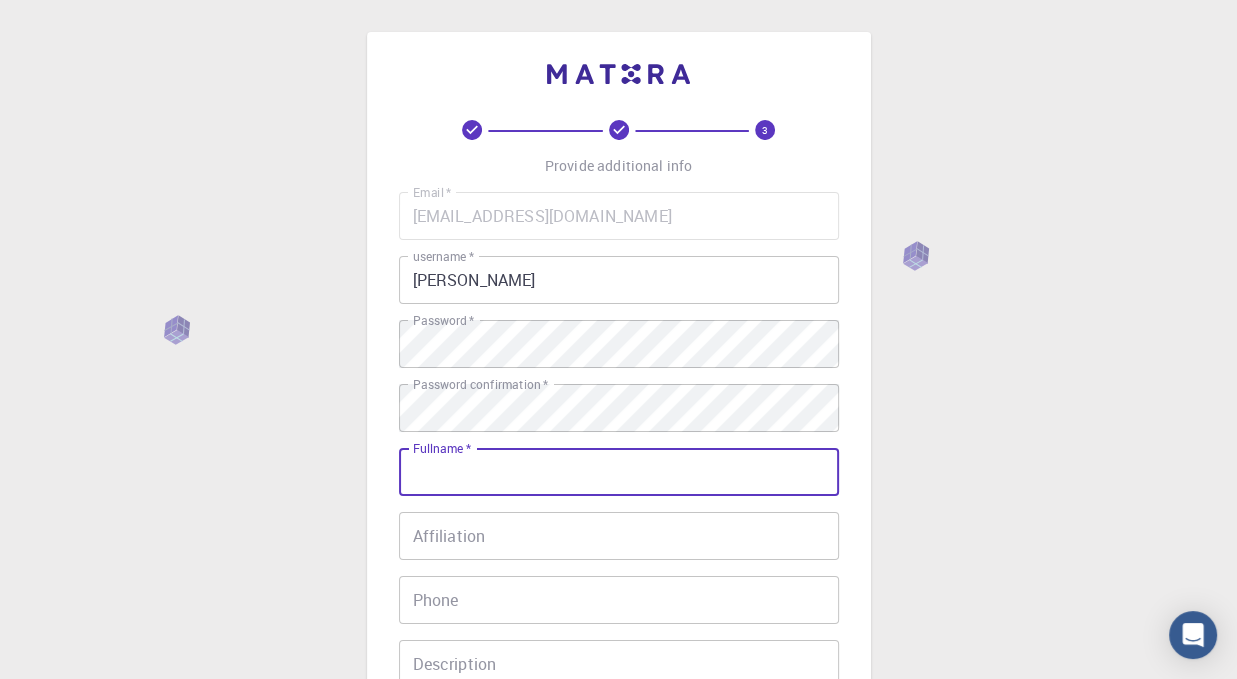 paste on "[PERSON_NAME]" 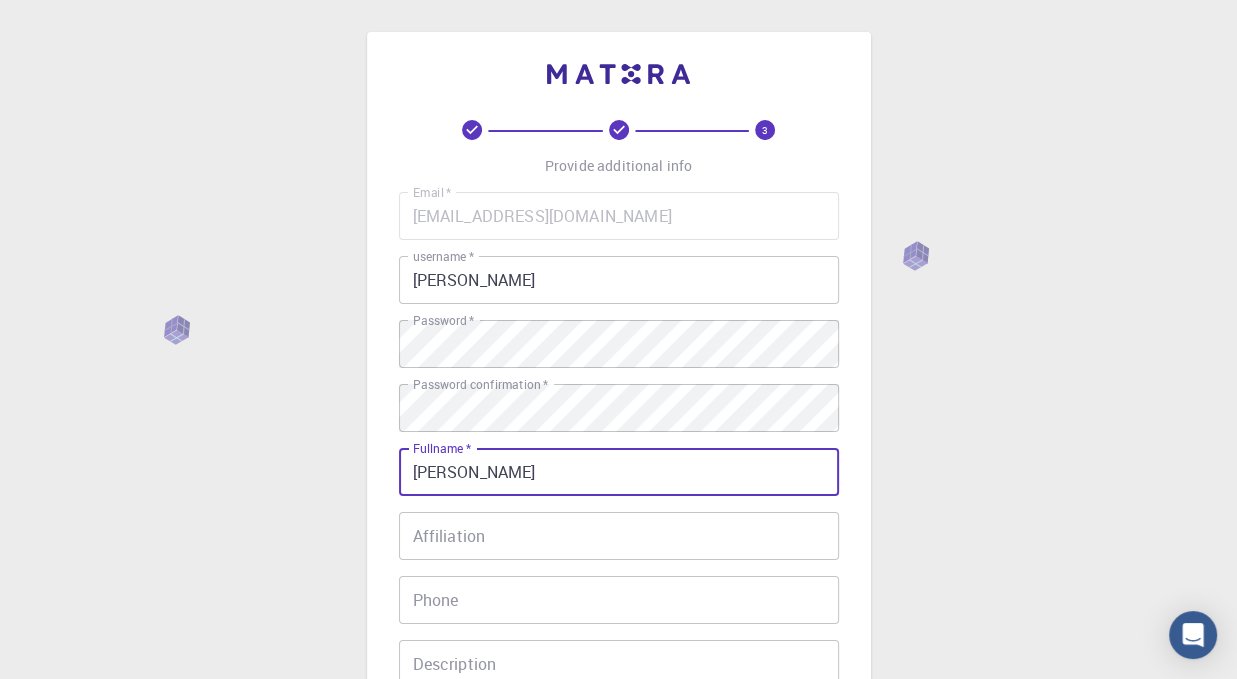 type on "[PERSON_NAME]" 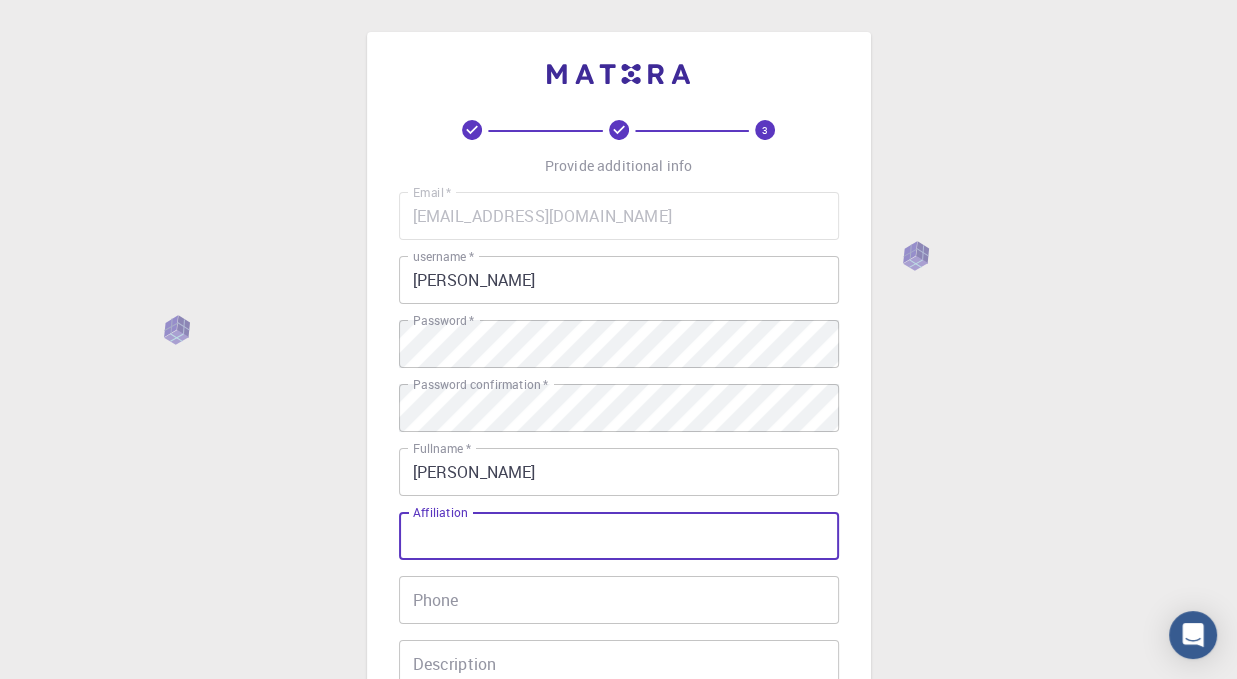 click on "Affiliation Affiliation" at bounding box center (619, 536) 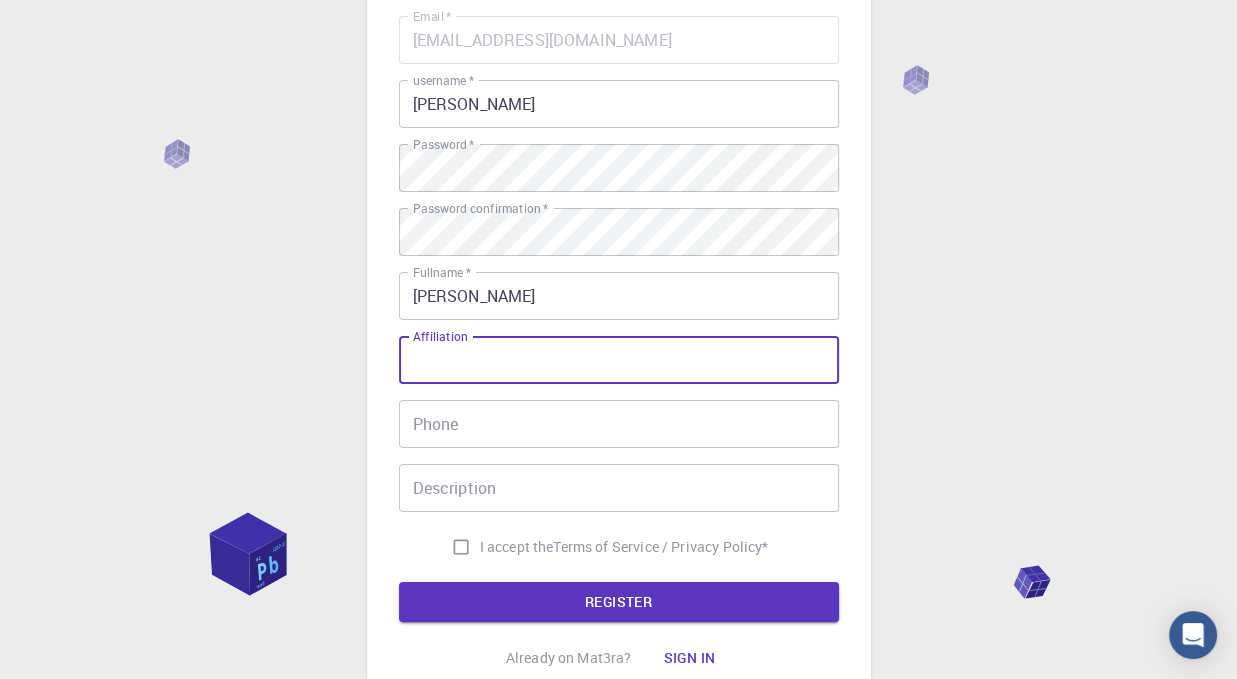 scroll, scrollTop: 200, scrollLeft: 0, axis: vertical 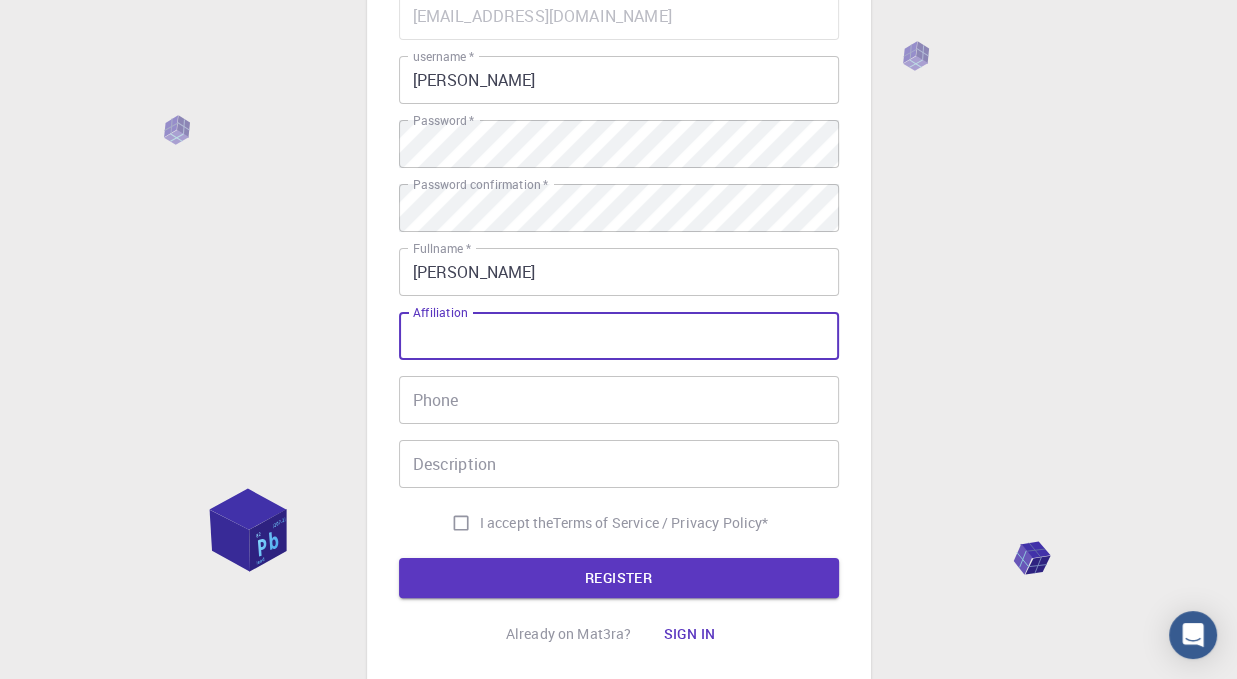 click on "Phone" at bounding box center [619, 400] 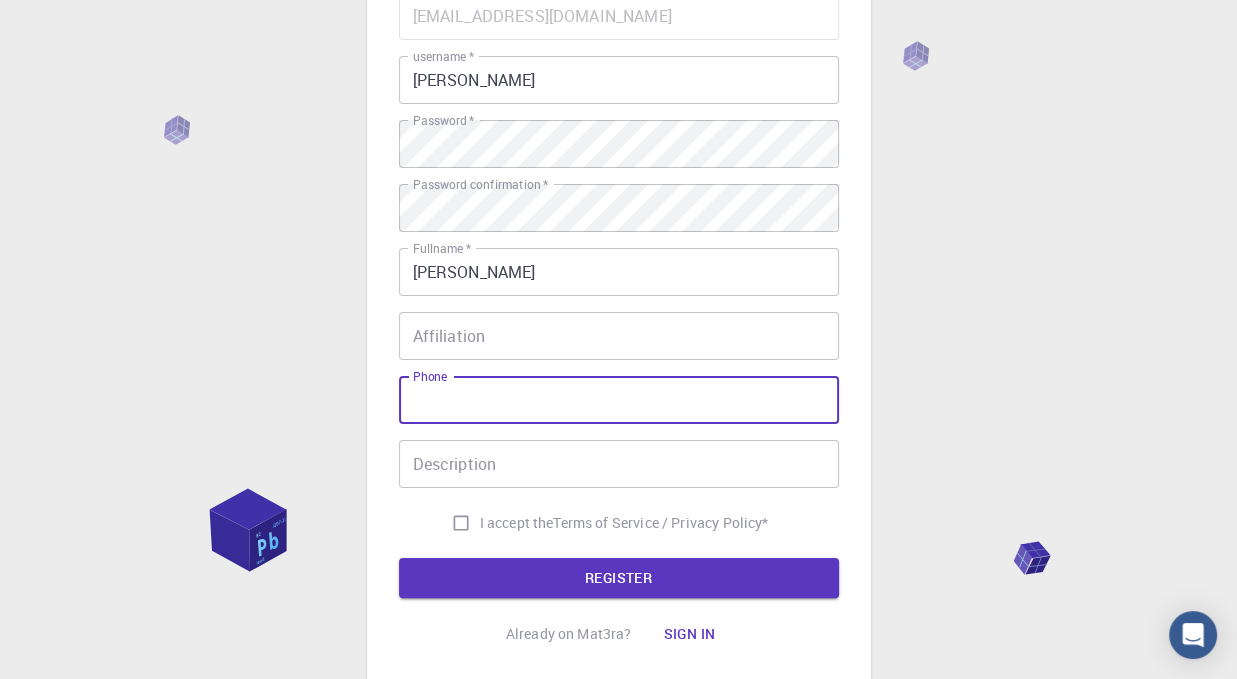 type on "[PHONE_NUMBER]" 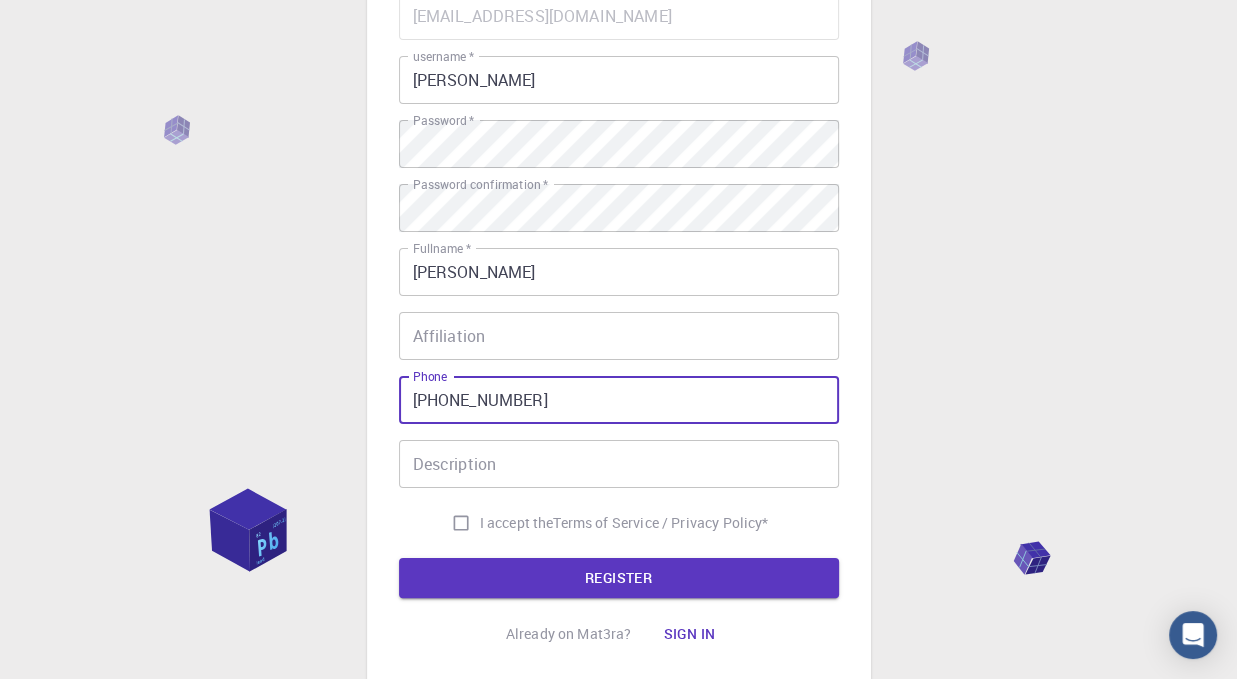 click on "Description" at bounding box center [619, 464] 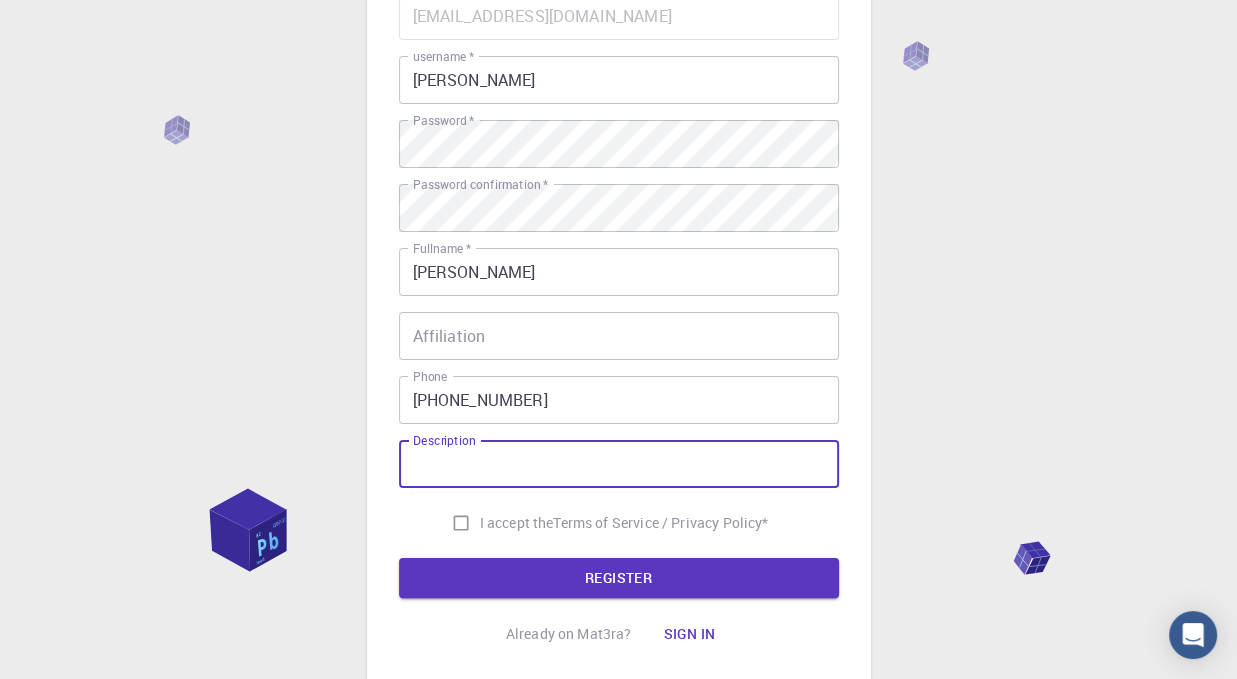 click on "Affiliation" at bounding box center (619, 336) 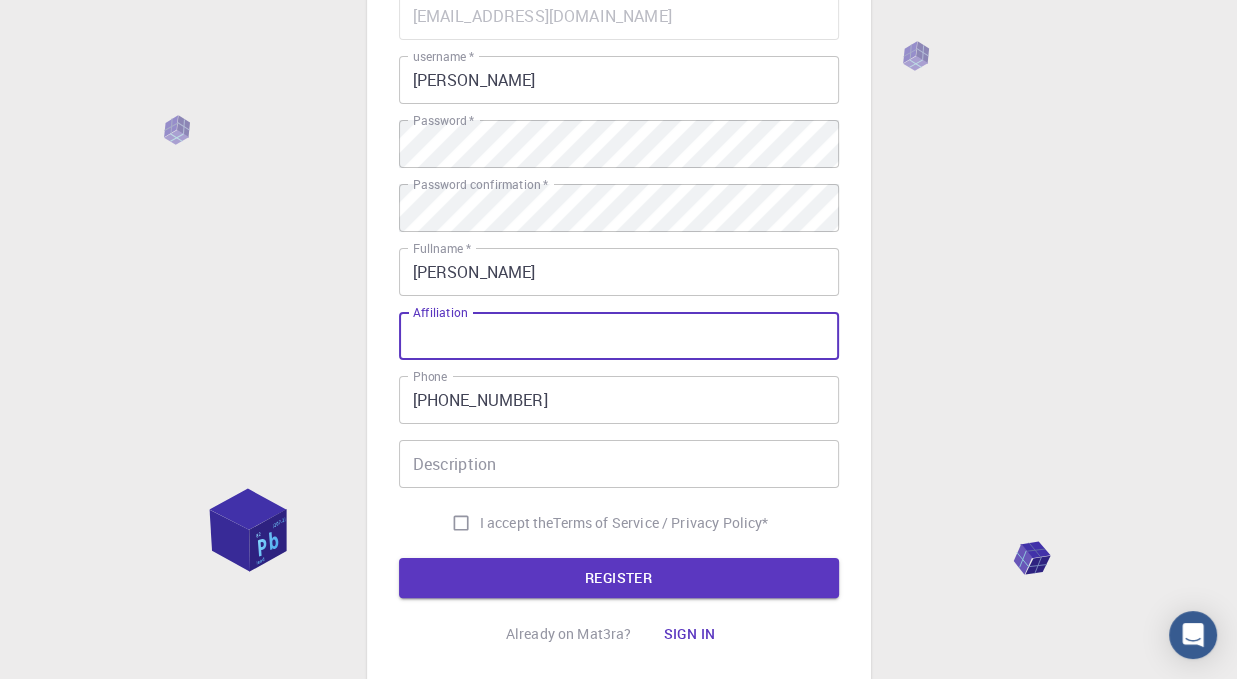 drag, startPoint x: 468, startPoint y: 313, endPoint x: 415, endPoint y: 307, distance: 53.338543 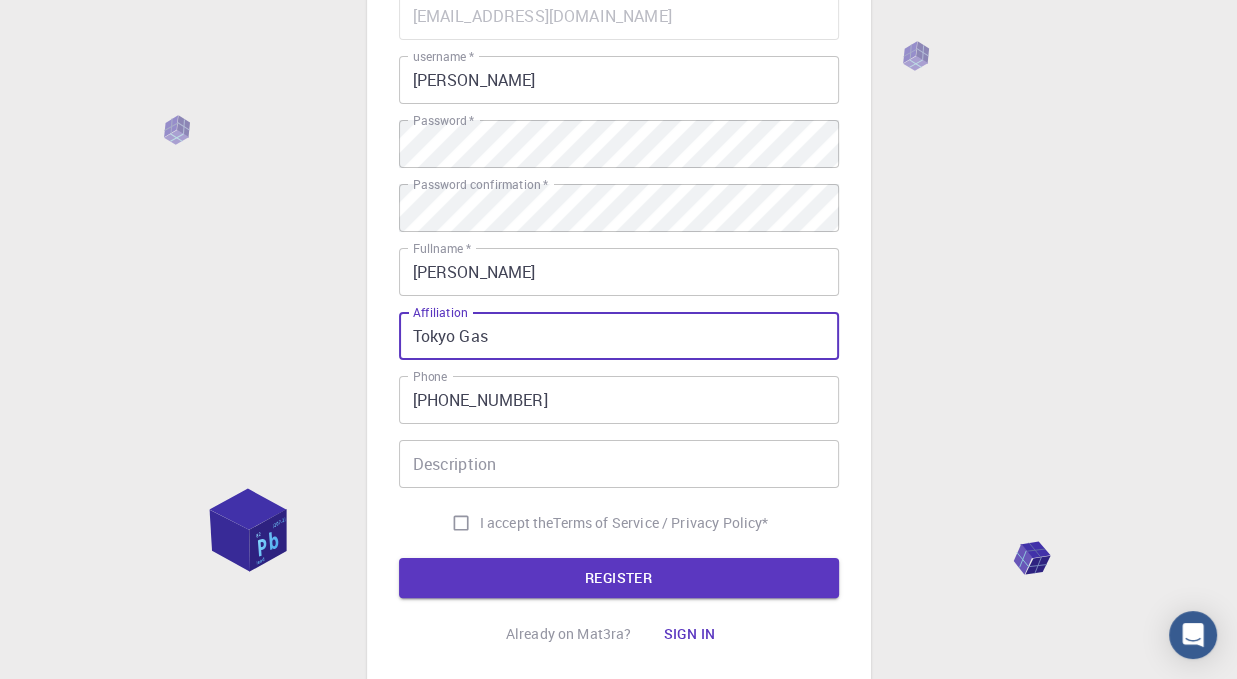 type on "Tokyo Gas" 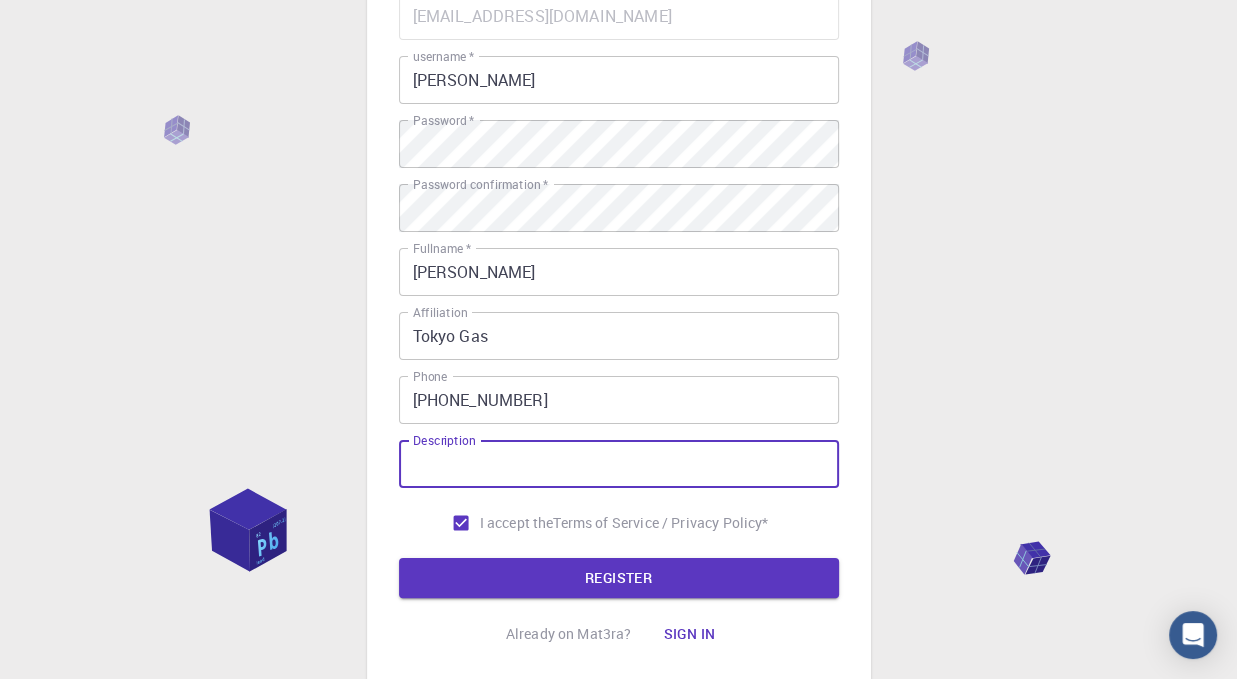 drag, startPoint x: 504, startPoint y: 470, endPoint x: 463, endPoint y: 466, distance: 41.19466 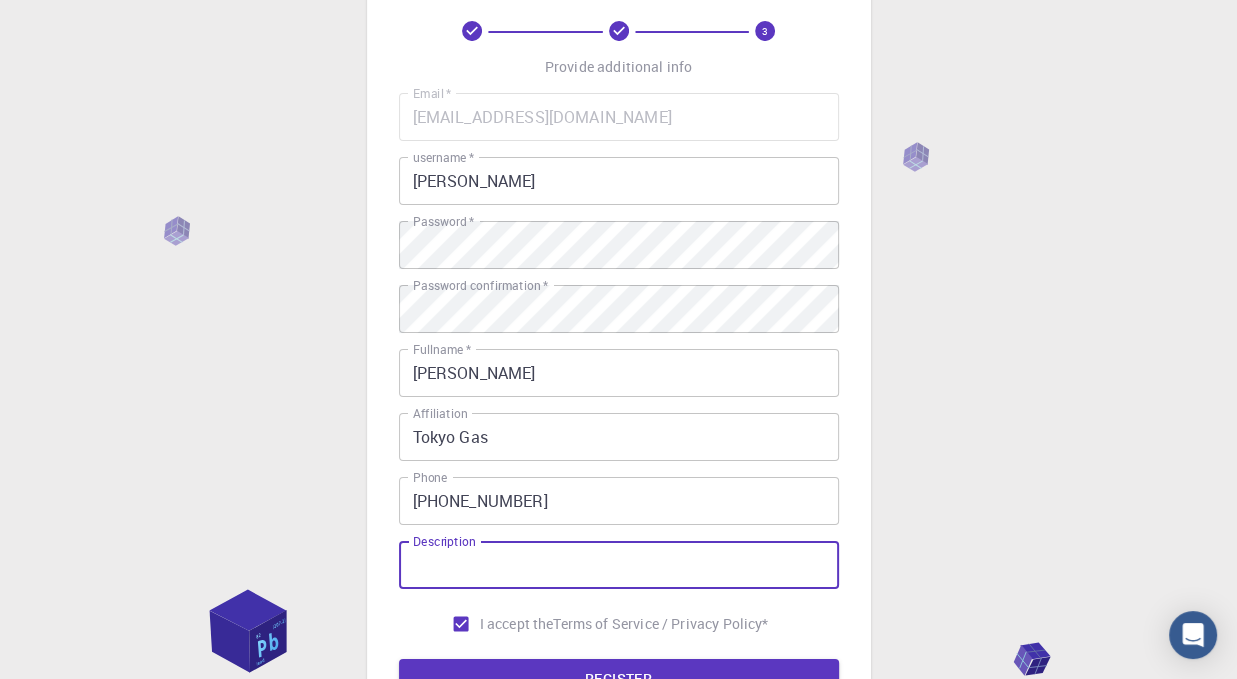 scroll, scrollTop: 0, scrollLeft: 0, axis: both 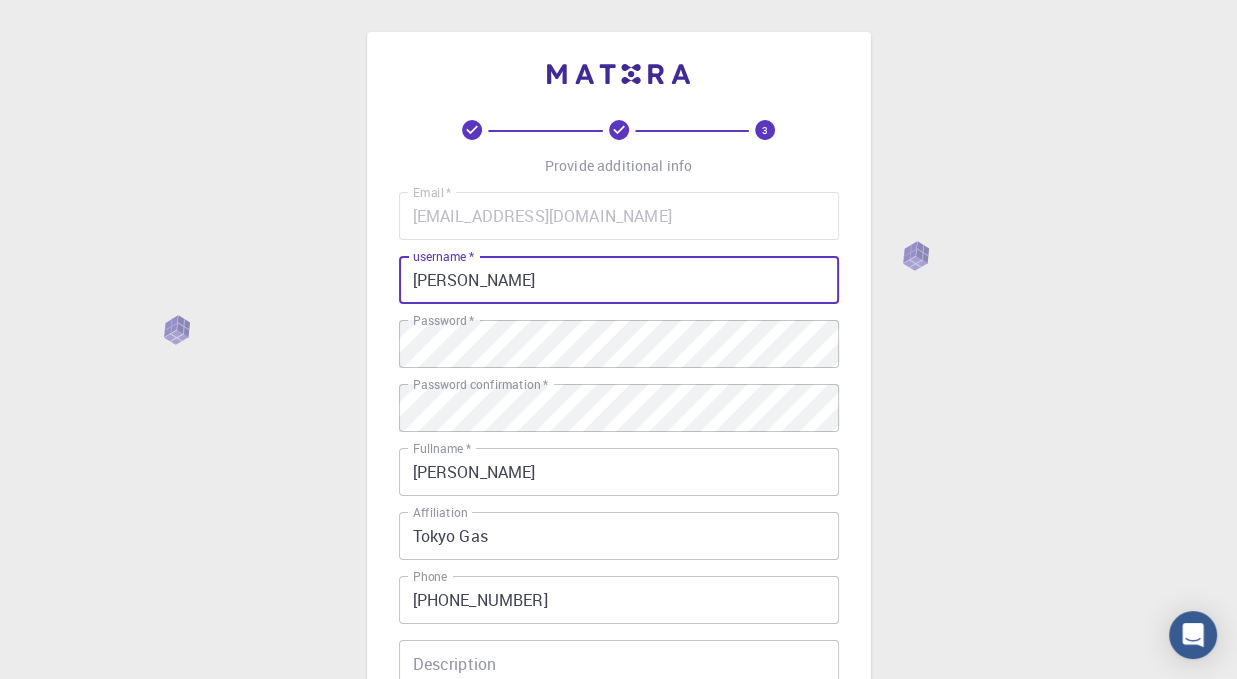 drag, startPoint x: 485, startPoint y: 282, endPoint x: 424, endPoint y: 280, distance: 61.03278 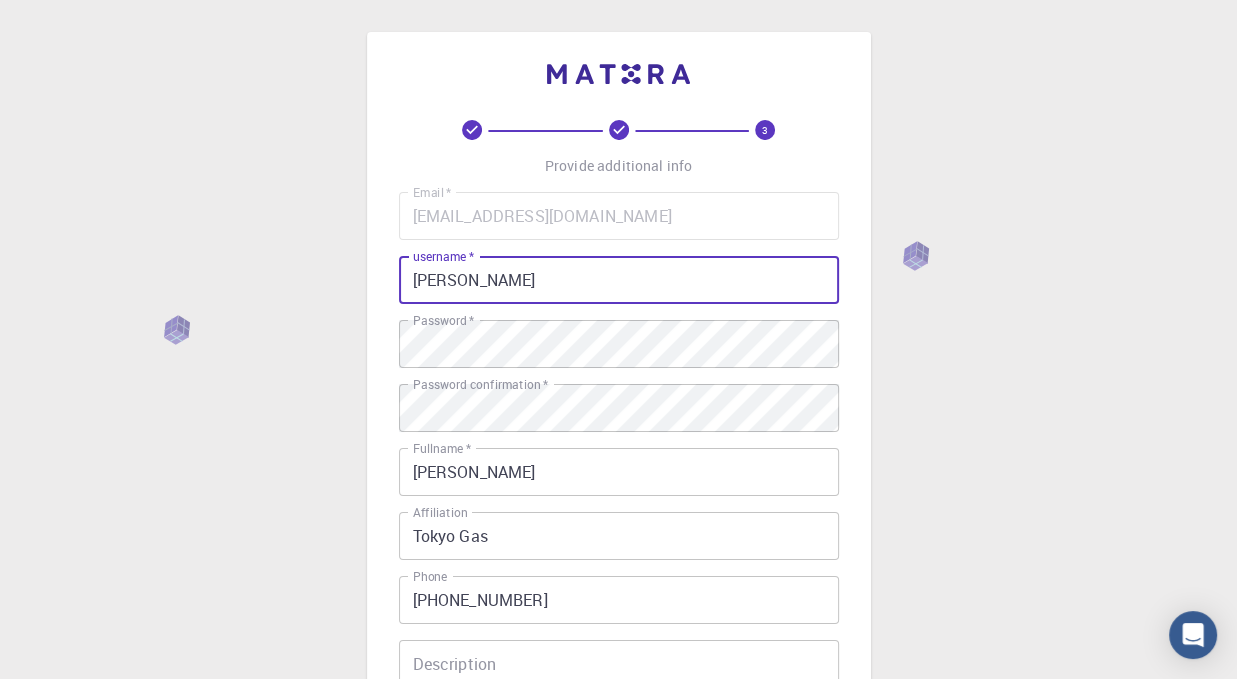 click on "[PERSON_NAME]" at bounding box center [619, 280] 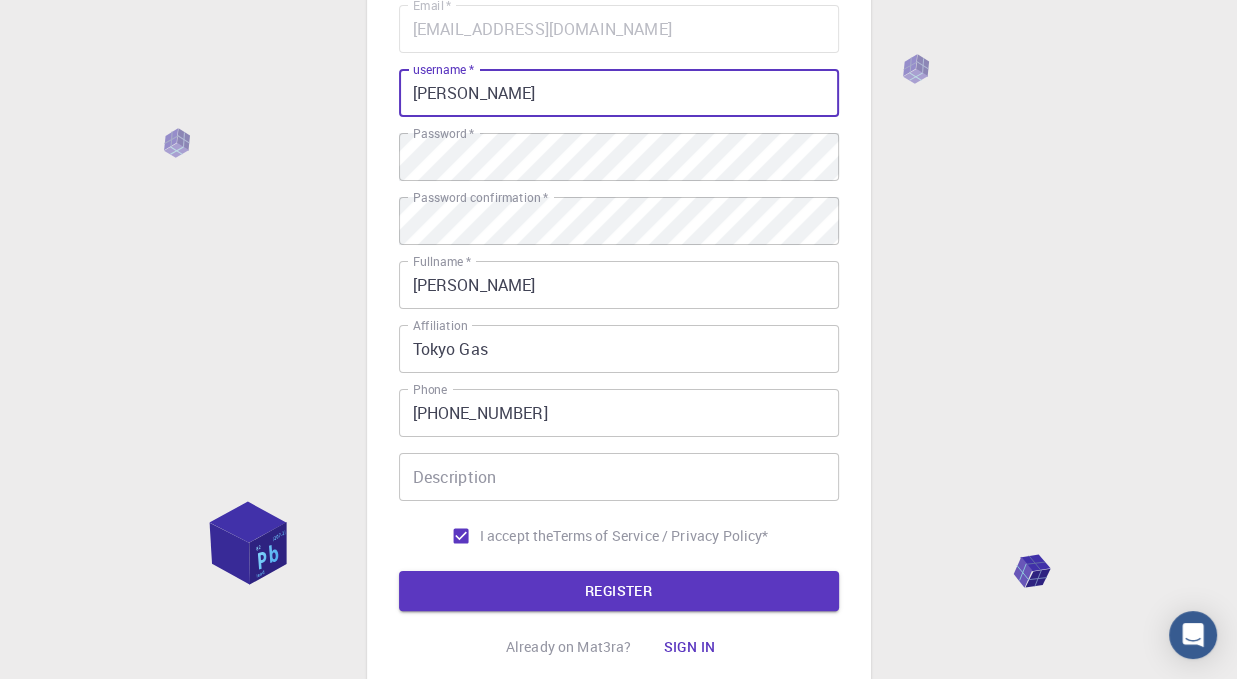 scroll, scrollTop: 200, scrollLeft: 0, axis: vertical 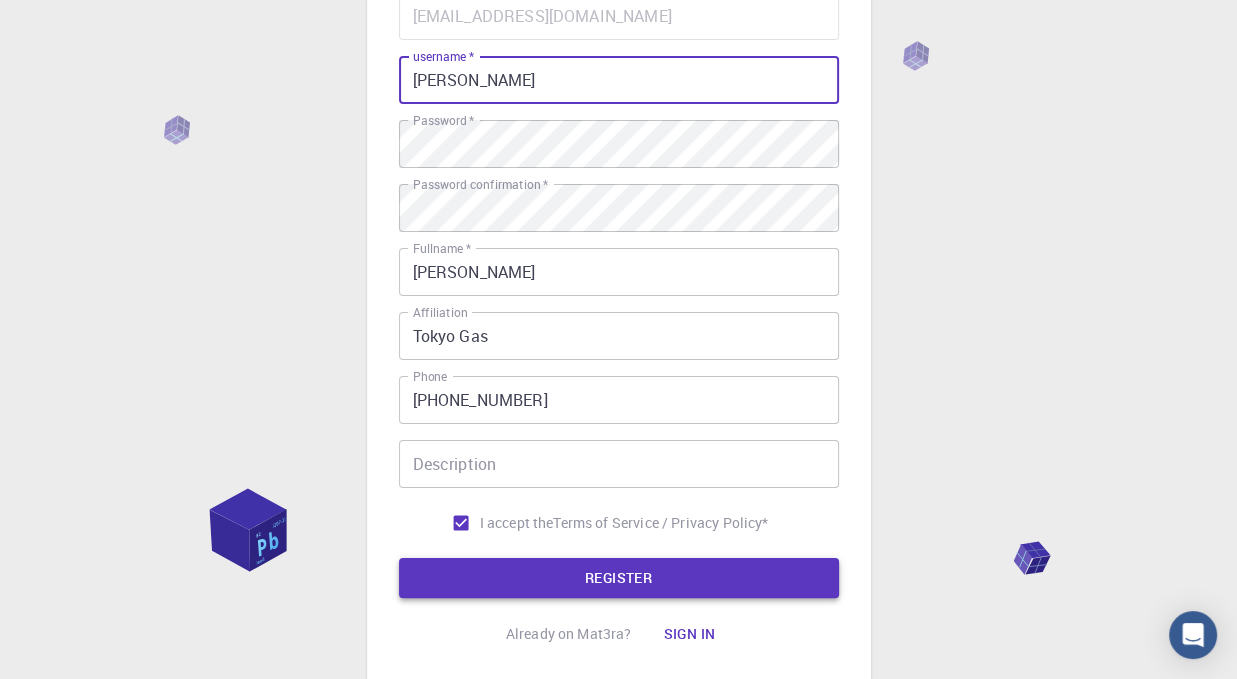 click on "REGISTER" at bounding box center (619, 578) 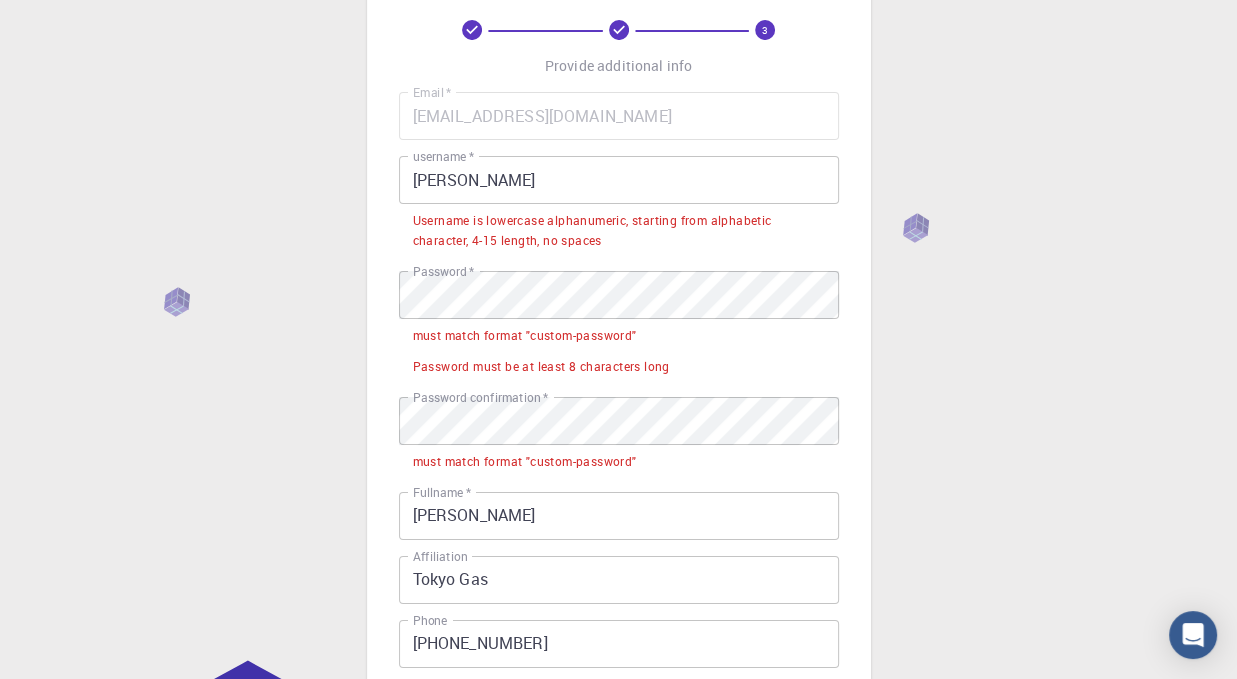 scroll, scrollTop: 0, scrollLeft: 0, axis: both 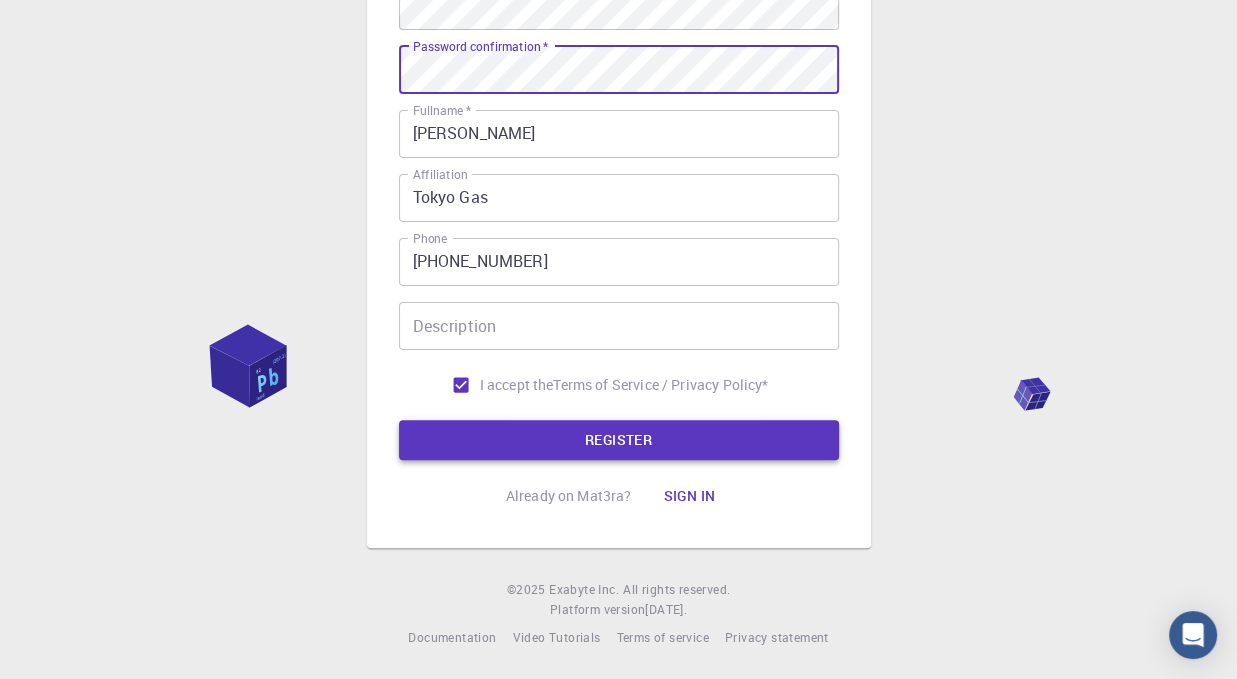 click on "REGISTER" at bounding box center (619, 440) 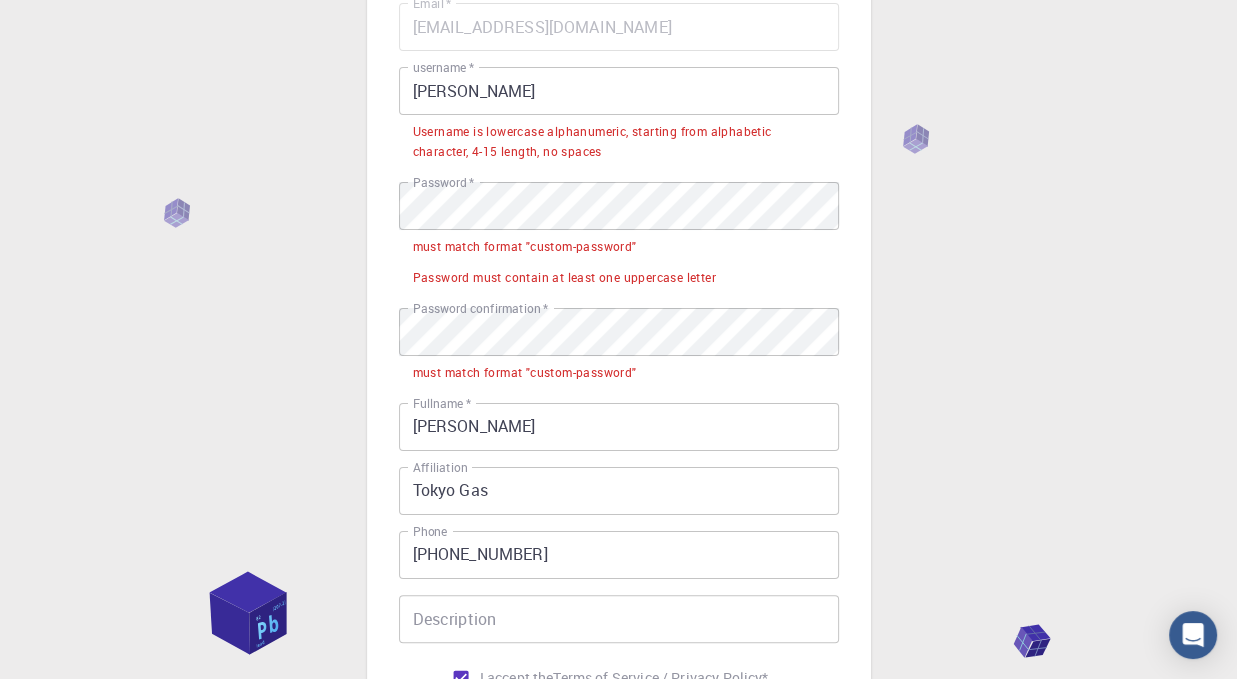 scroll, scrollTop: 89, scrollLeft: 0, axis: vertical 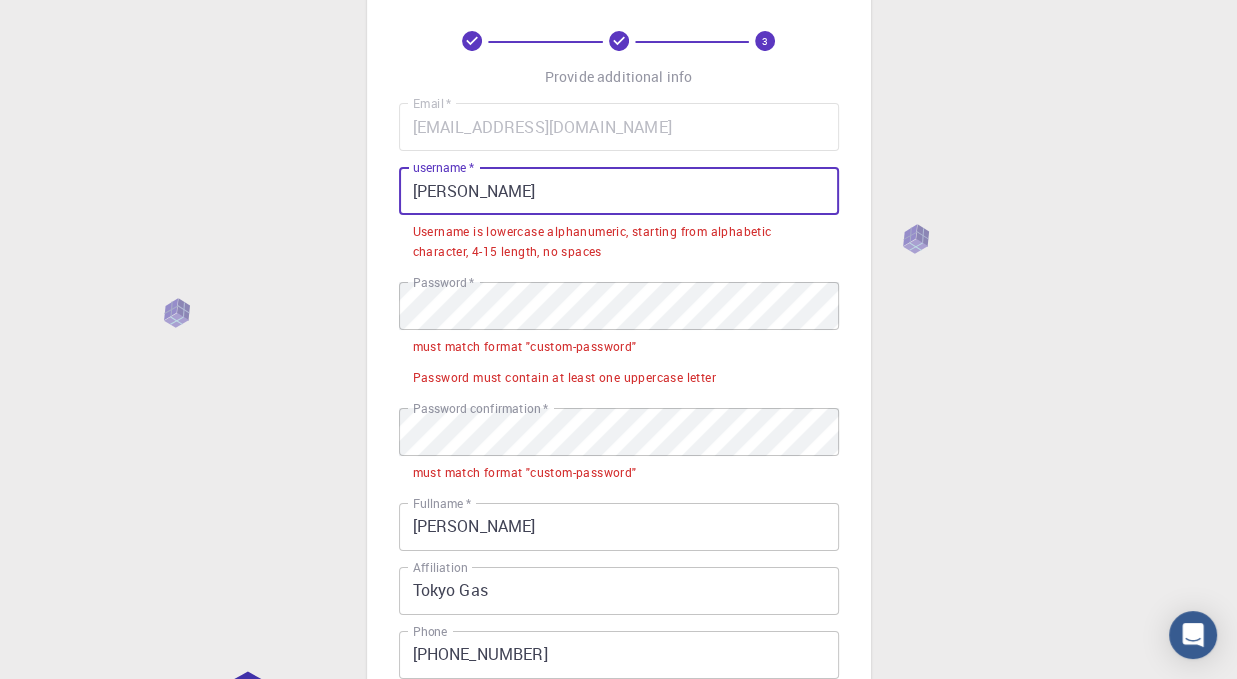 drag, startPoint x: 490, startPoint y: 190, endPoint x: 420, endPoint y: 191, distance: 70.00714 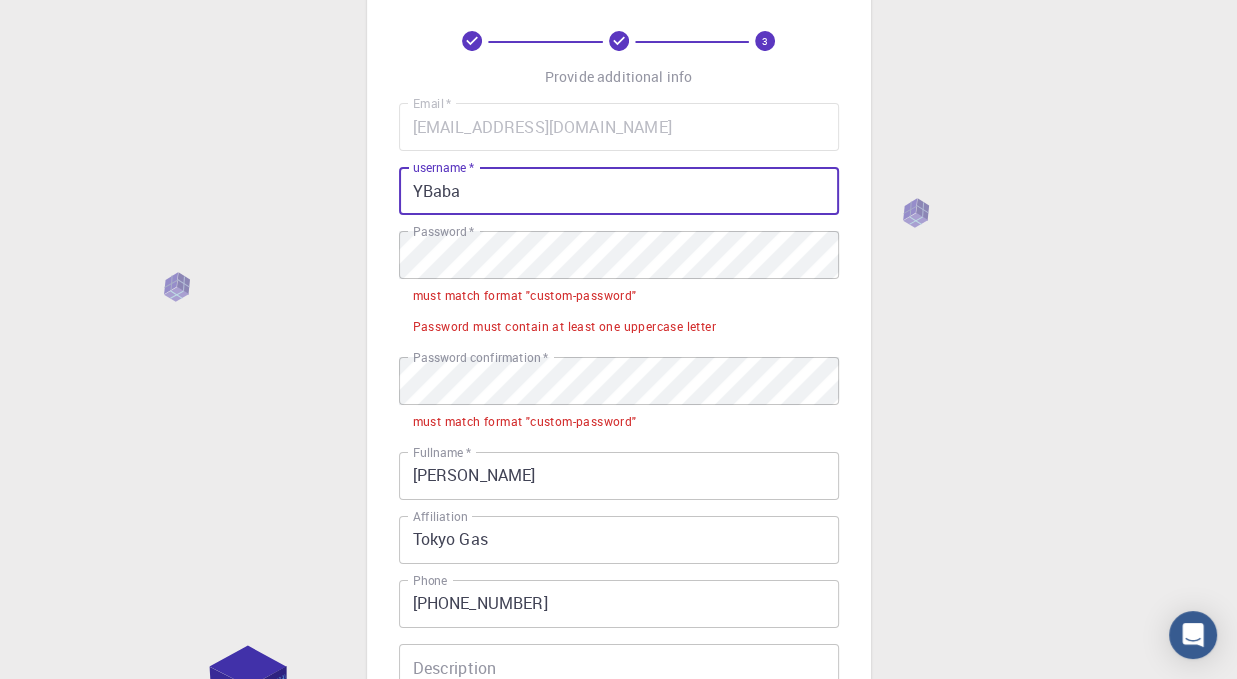 click on "YBaba" at bounding box center [619, 191] 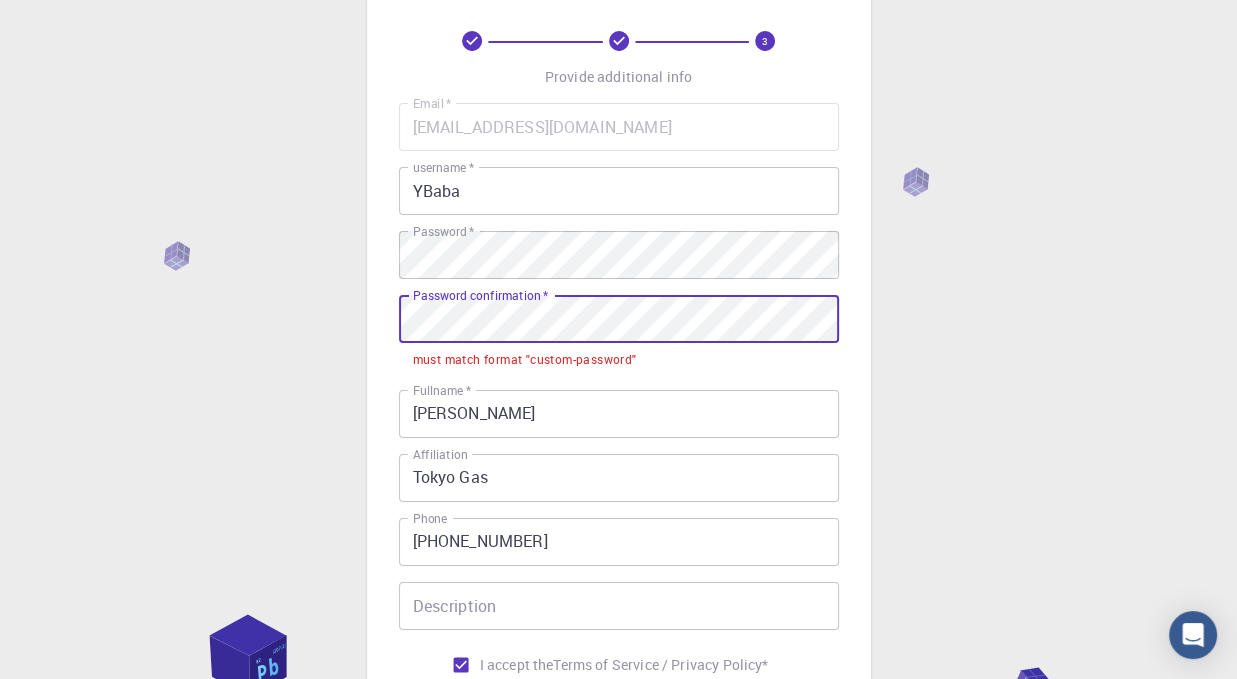 click on "3 Provide additional info Email   * [EMAIL_ADDRESS][DOMAIN_NAME] Email   * username   * YBaba username   * Password   * Password   * Password confirmation   * Password confirmation   * must match format "custom-password" Fullname   * [PERSON_NAME] Fullname   * Affiliation [GEOGRAPHIC_DATA] Gas Affiliation Phone [PHONE_NUMBER] Phone Description Description I accept the  Terms of Service / Privacy Policy  * REGISTER Already on Mat3ra? Sign in" at bounding box center (619, 385) 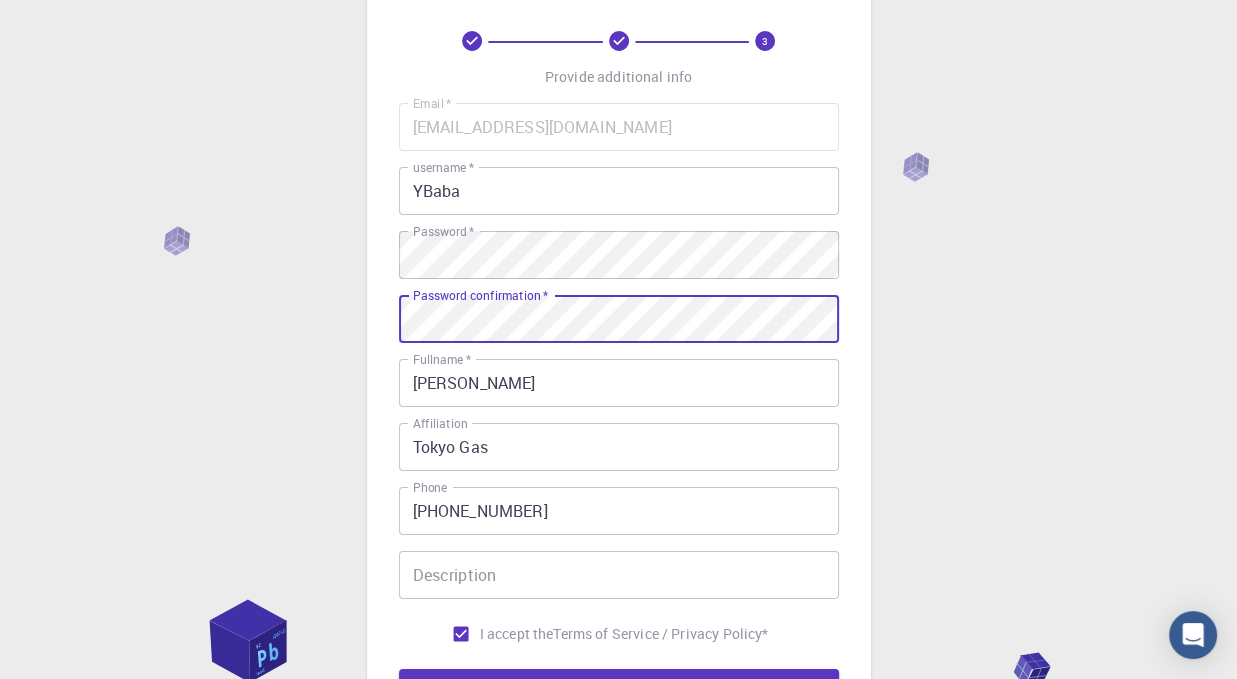 scroll, scrollTop: 189, scrollLeft: 0, axis: vertical 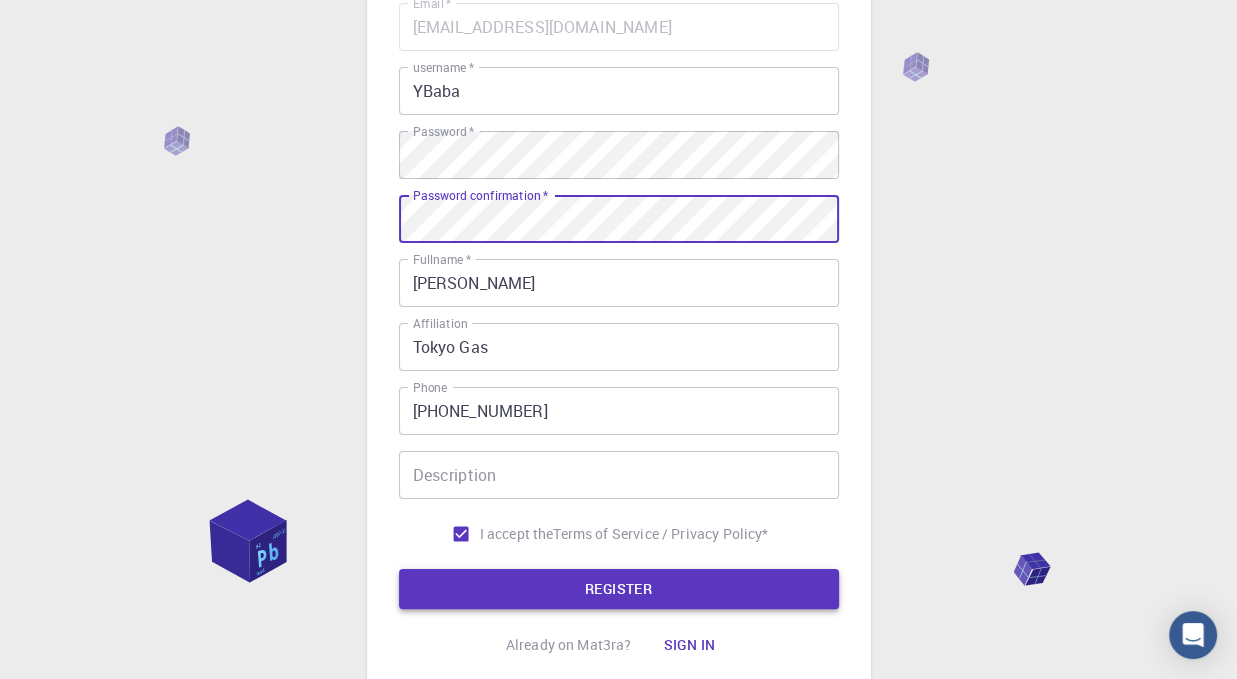 click on "REGISTER" at bounding box center (619, 589) 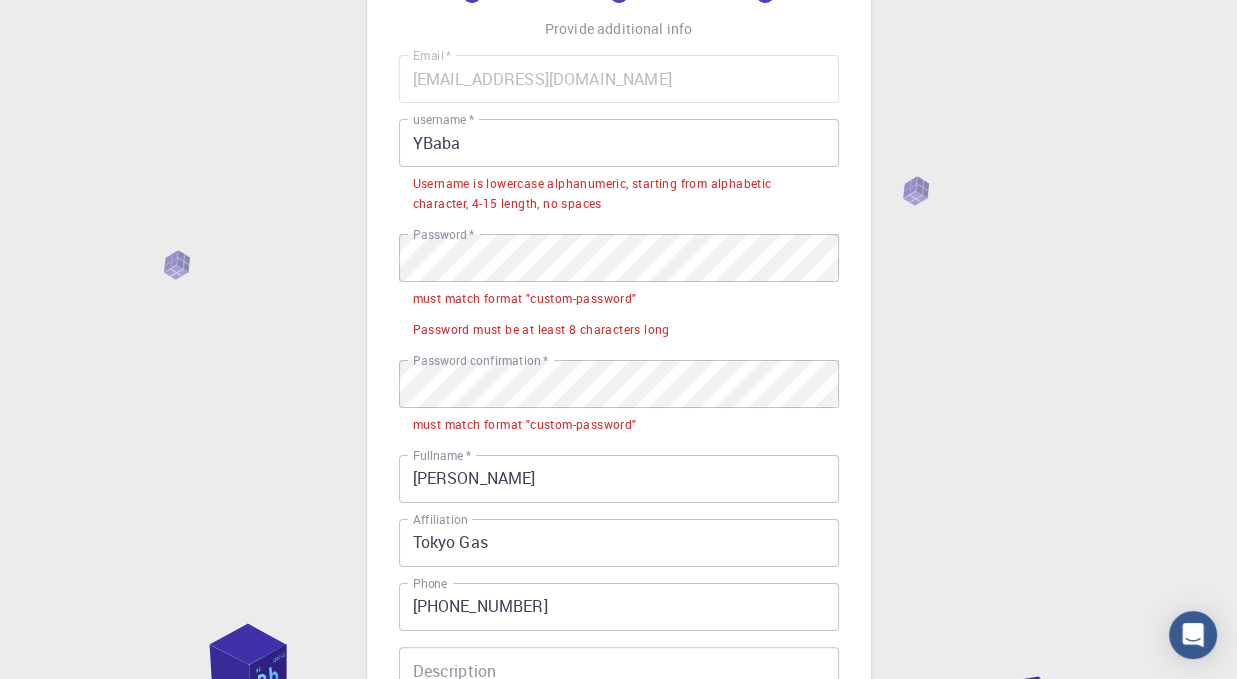 scroll, scrollTop: 89, scrollLeft: 0, axis: vertical 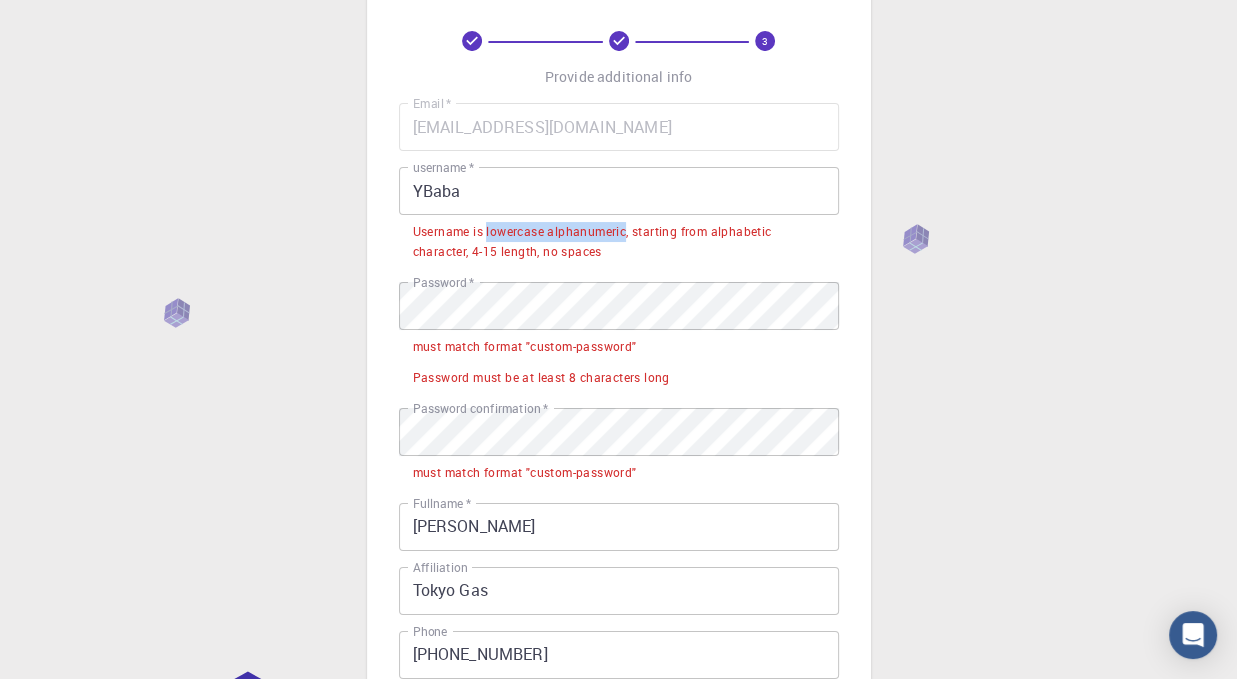 drag, startPoint x: 487, startPoint y: 230, endPoint x: 628, endPoint y: 230, distance: 141 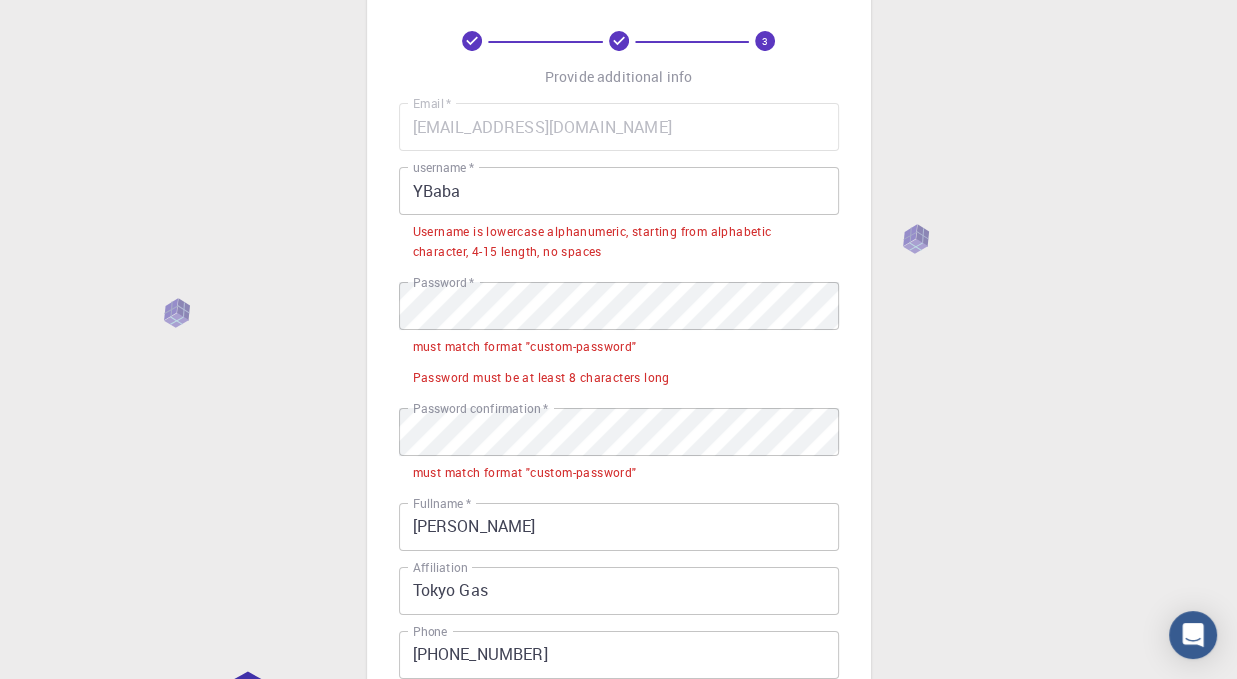 click on "YBaba" at bounding box center [619, 191] 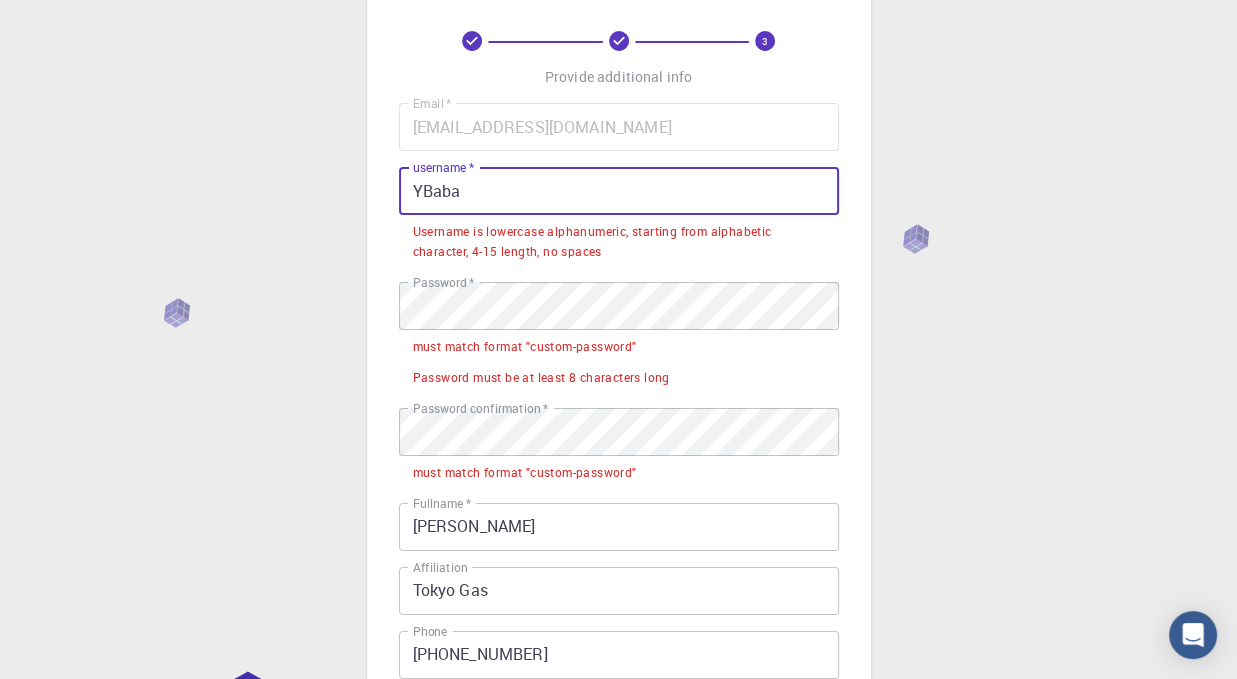 drag, startPoint x: 490, startPoint y: 183, endPoint x: 395, endPoint y: 191, distance: 95.33625 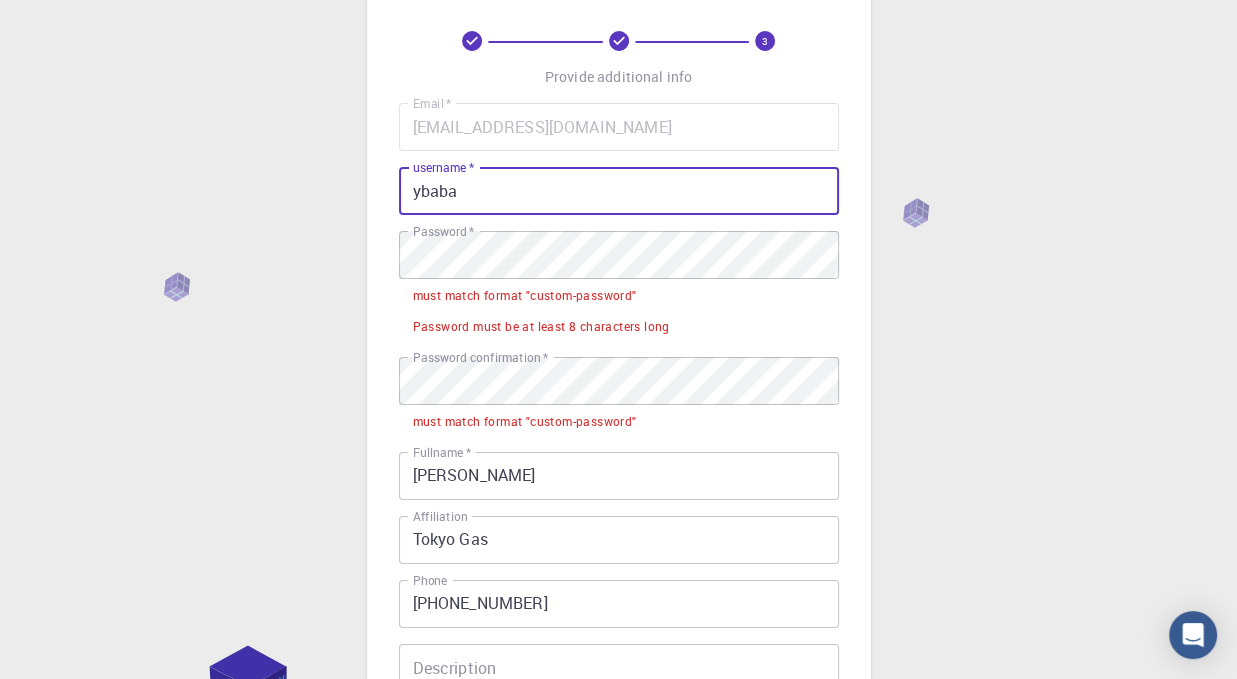 type on "ybaba" 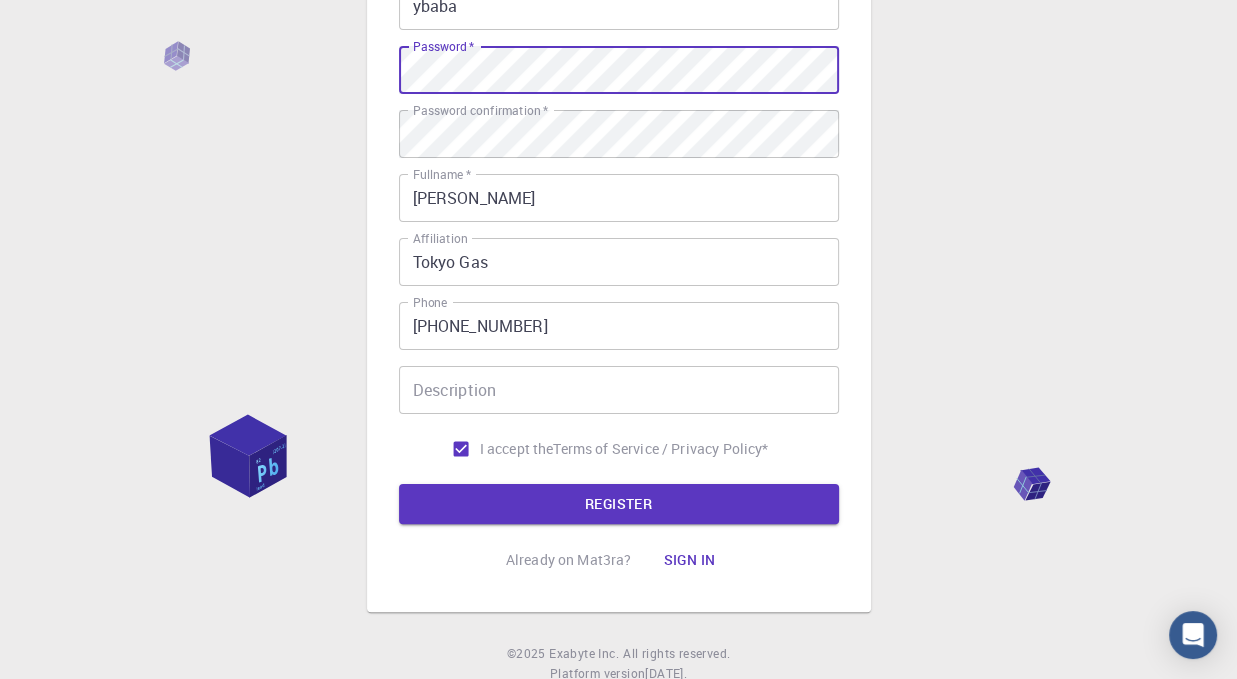 scroll, scrollTop: 138, scrollLeft: 0, axis: vertical 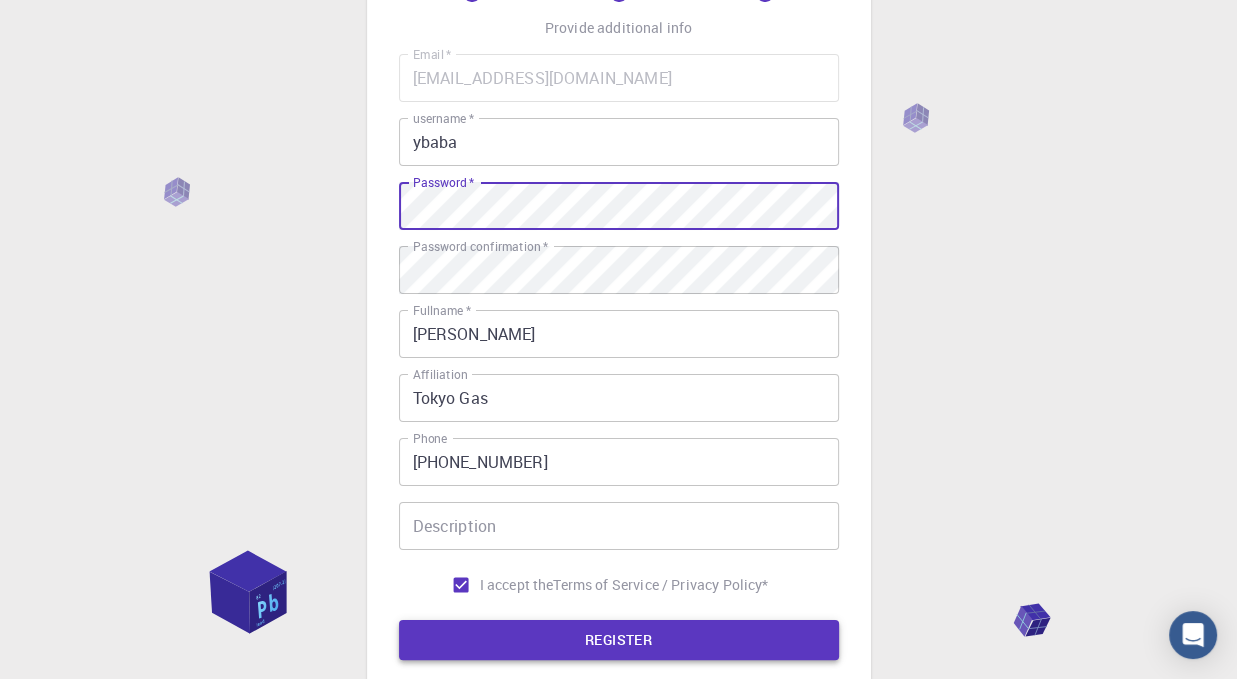 click on "REGISTER" at bounding box center (619, 640) 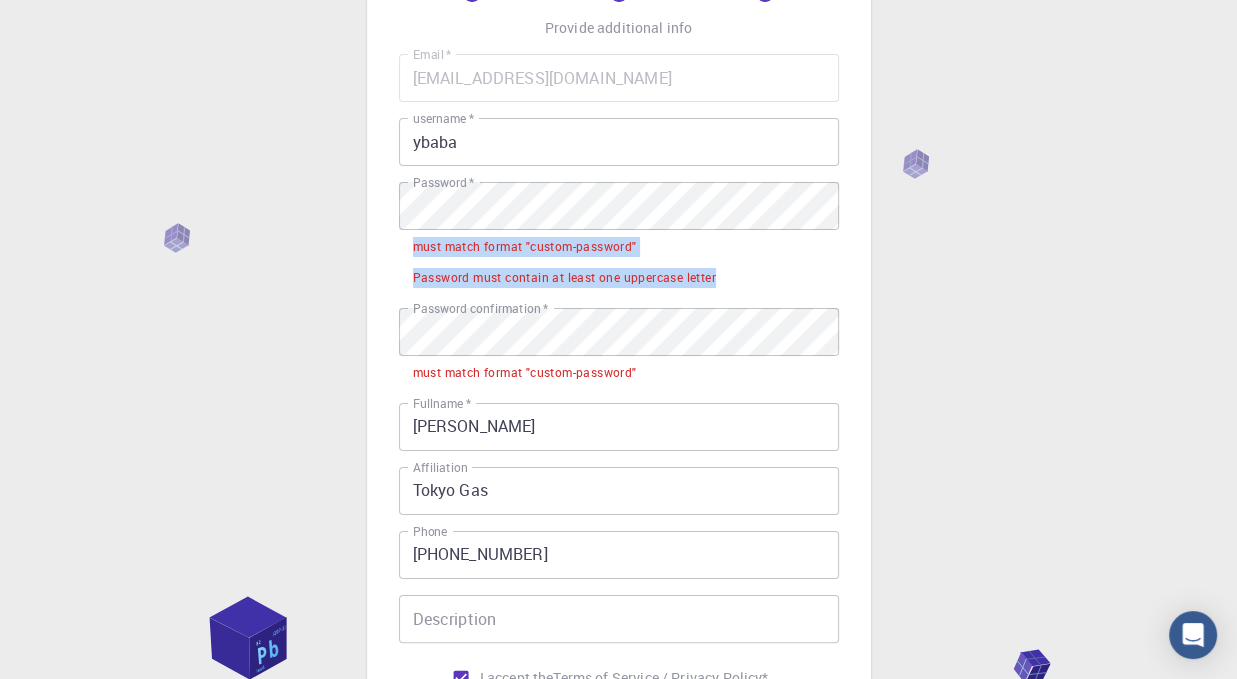 drag, startPoint x: 414, startPoint y: 243, endPoint x: 719, endPoint y: 290, distance: 308.60007 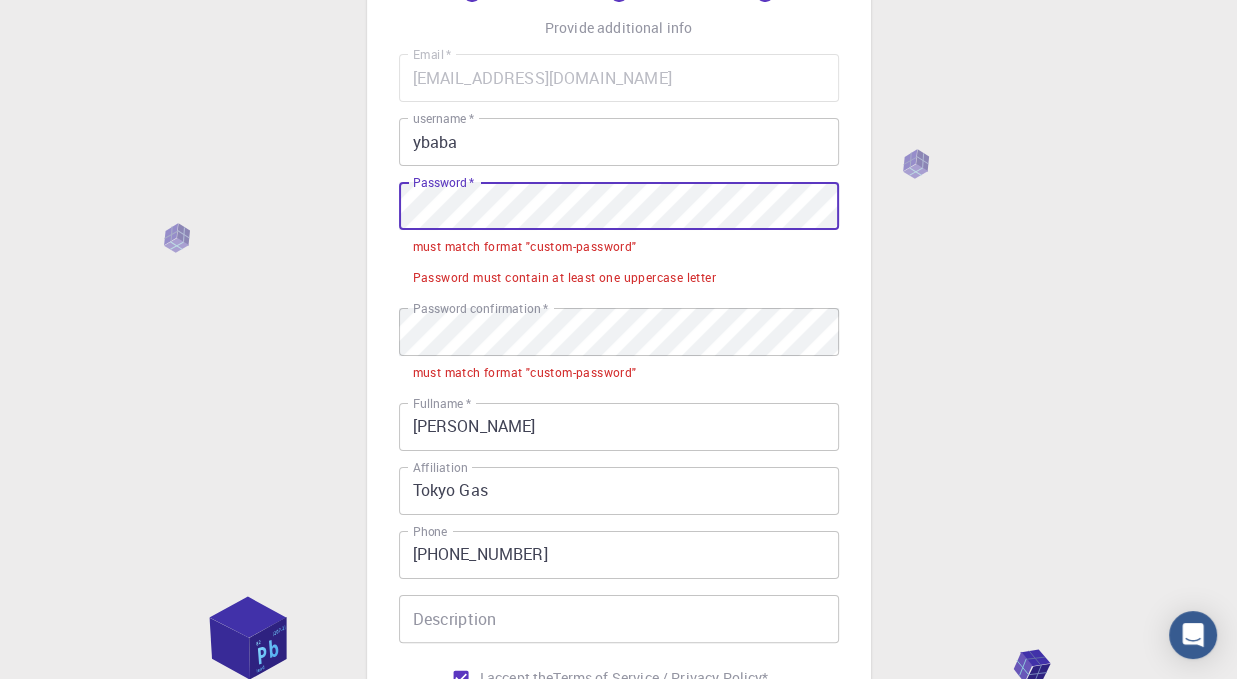 click on "3 Provide additional info Email   * [EMAIL_ADDRESS][DOMAIN_NAME] Email   * username   * ybaba username   * Password   * Password   * must match format "custom-password" Password must contain at least one uppercase letter Password confirmation   * Password confirmation   * must match format "custom-password" Fullname   * [PERSON_NAME] Fullname   * Affiliation [GEOGRAPHIC_DATA] Gas Affiliation Phone [PHONE_NUMBER] Phone Description Description I accept the  Terms of Service / Privacy Policy  * REGISTER Already on Mat3ra? Sign in" at bounding box center (619, 367) 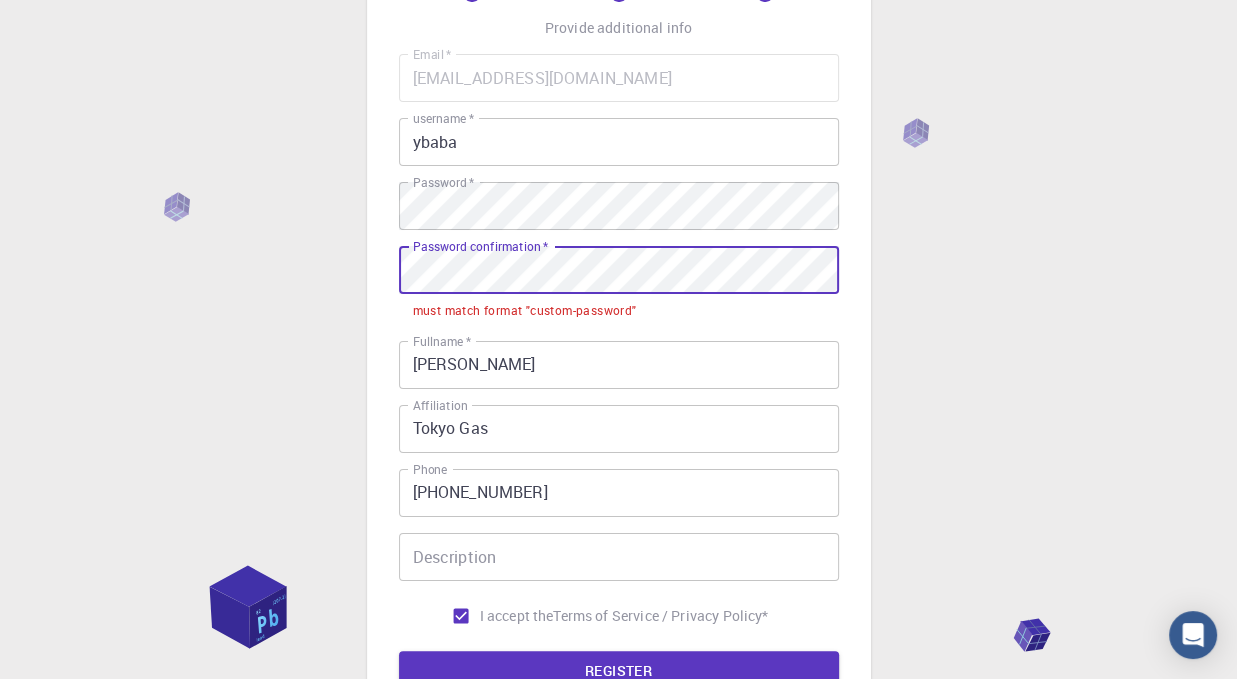 click on "3 Provide additional info Email   * [EMAIL_ADDRESS][DOMAIN_NAME] Email   * username   * ybaba username   * Password   * Password   * Password confirmation   * Password confirmation   * must match format "custom-password" Fullname   * [PERSON_NAME] Fullname   * Affiliation [GEOGRAPHIC_DATA] Gas Affiliation Phone [PHONE_NUMBER] Phone Description Description I accept the  Terms of Service / Privacy Policy  * REGISTER Already on Mat3ra? Sign in" at bounding box center [619, 336] 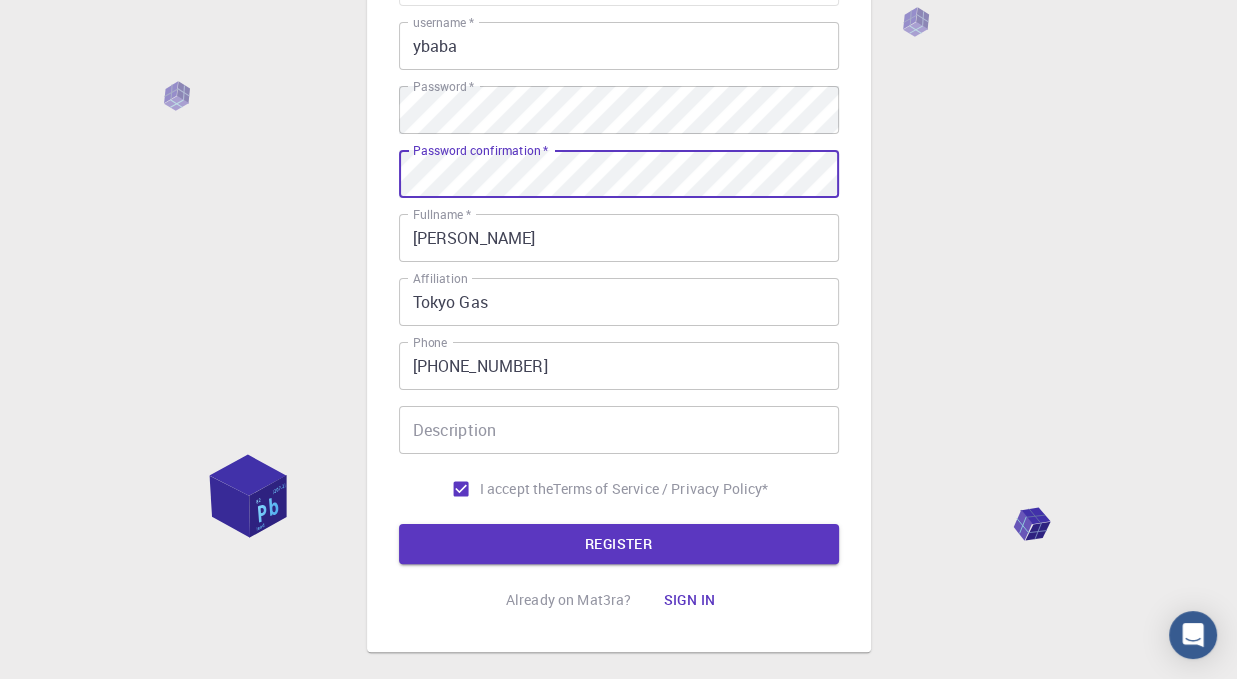 scroll, scrollTop: 338, scrollLeft: 0, axis: vertical 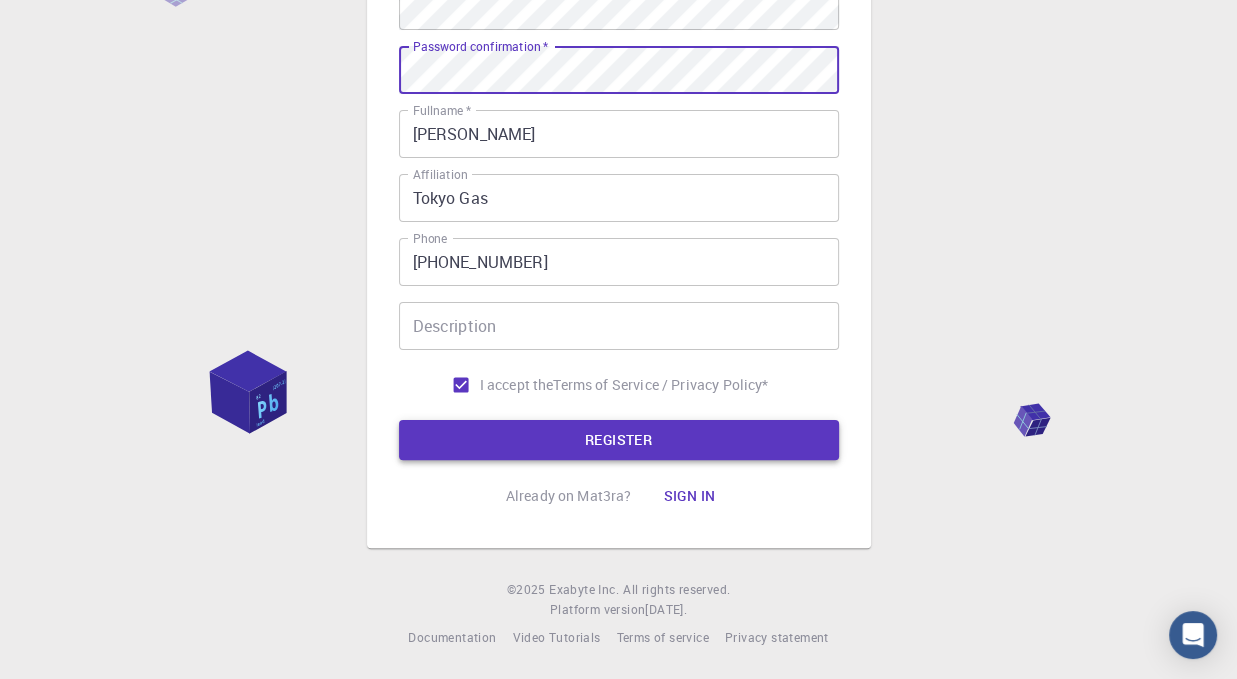 click on "REGISTER" at bounding box center [619, 440] 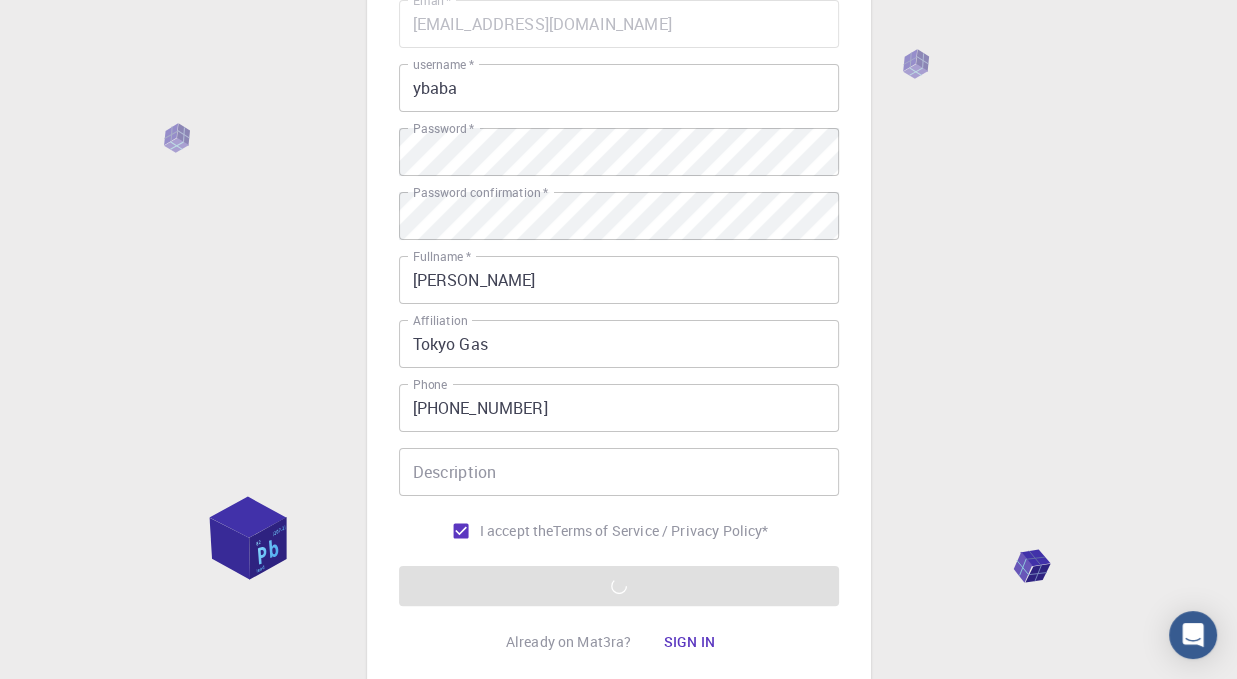 scroll, scrollTop: 200, scrollLeft: 0, axis: vertical 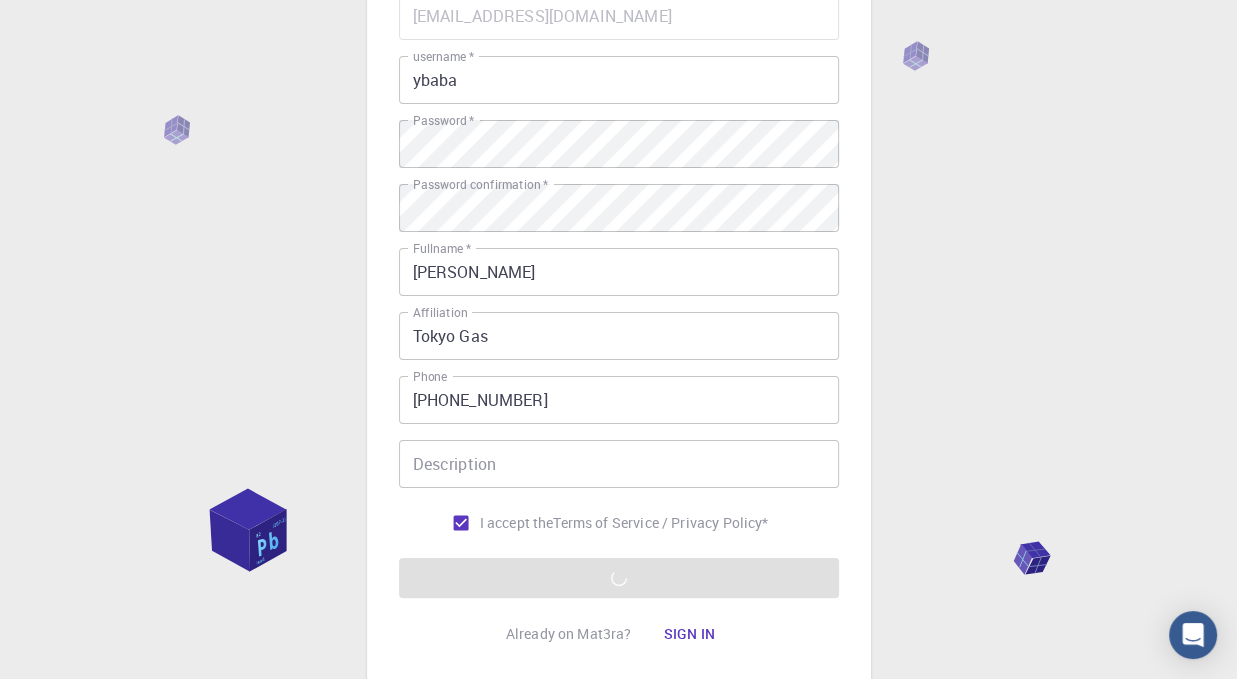 click on "3 Provide additional info Email   * [EMAIL_ADDRESS][DOMAIN_NAME] Email   * username   * ybaba username   * Password   * Password   * Password confirmation   * Password confirmation   * Fullname   * [PERSON_NAME] Fullname   * Affiliation [GEOGRAPHIC_DATA] Gas Affiliation Phone [PHONE_NUMBER] Phone Description Description I accept the  Terms of Service / Privacy Policy  * REGISTER Already on Mat3ra? Sign in ©  2025   Exabyte Inc.   All rights reserved. Platform version  [DATE] . Documentation Video Tutorials Terms of service Privacy statement" at bounding box center [618, 309] 